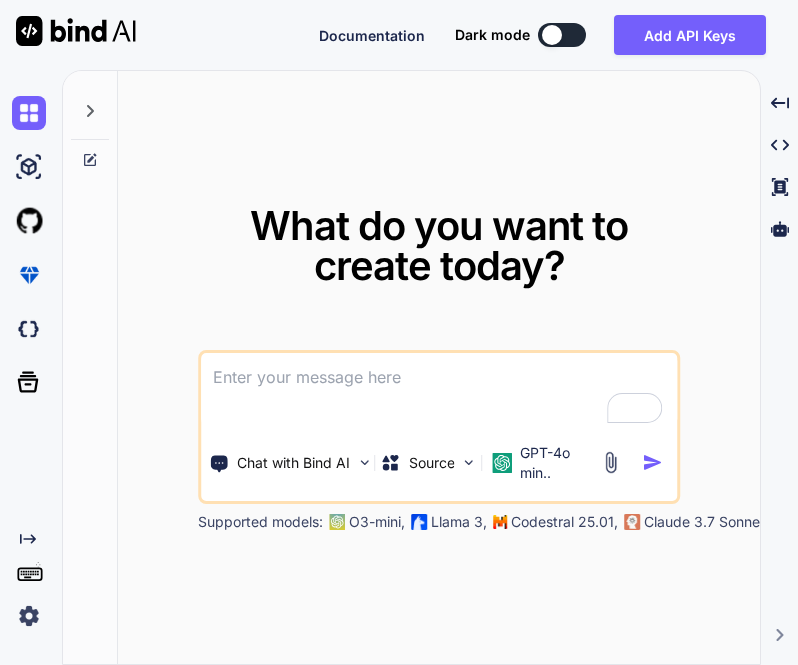 scroll, scrollTop: 0, scrollLeft: 0, axis: both 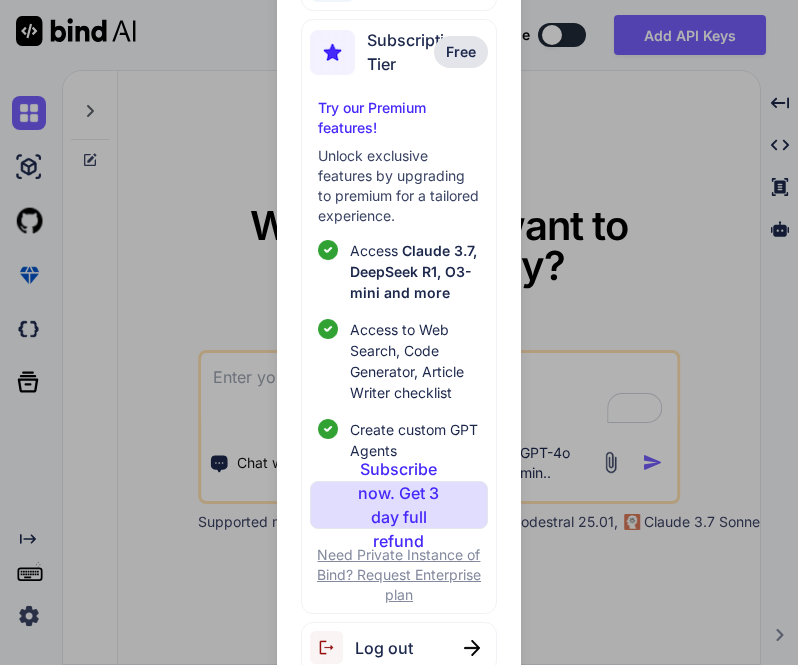 click on "Log out" at bounding box center [384, 648] 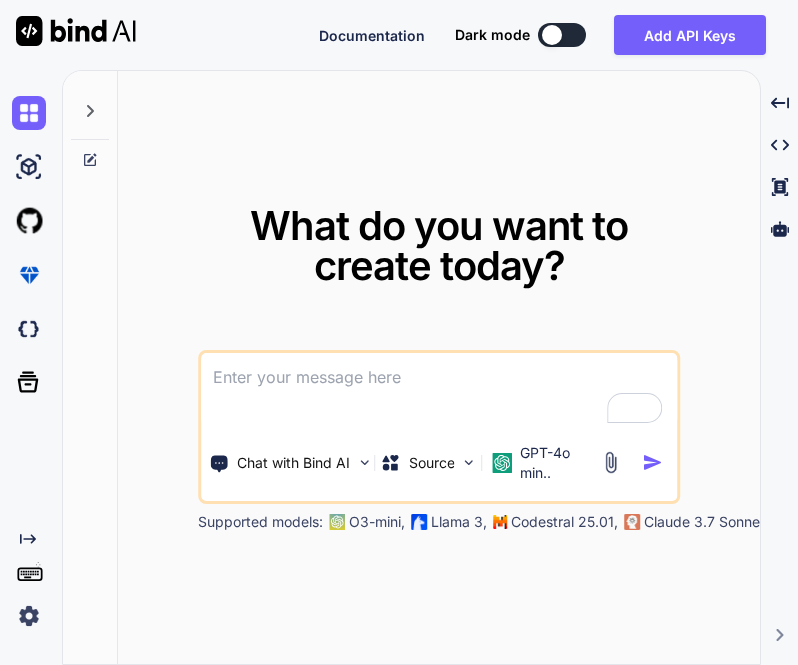 type on "x" 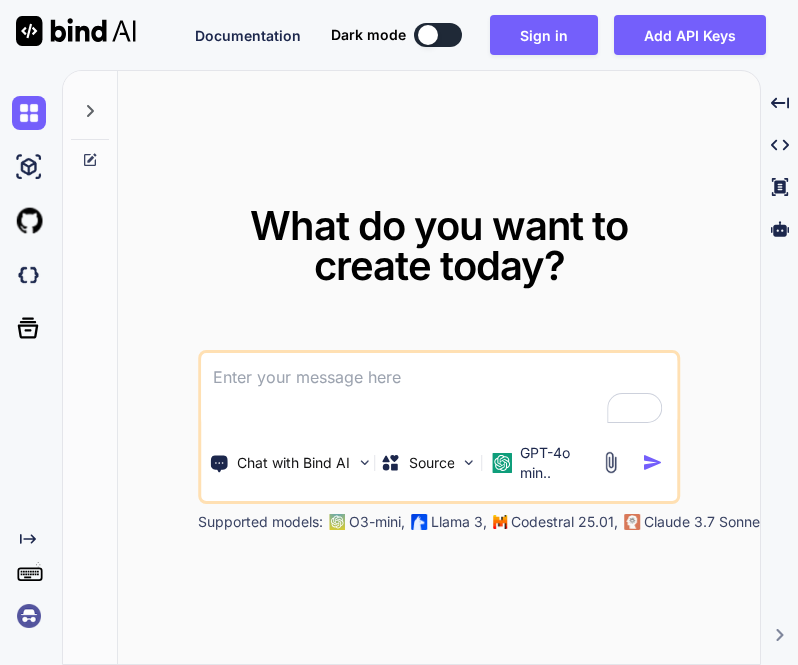 click at bounding box center (29, 616) 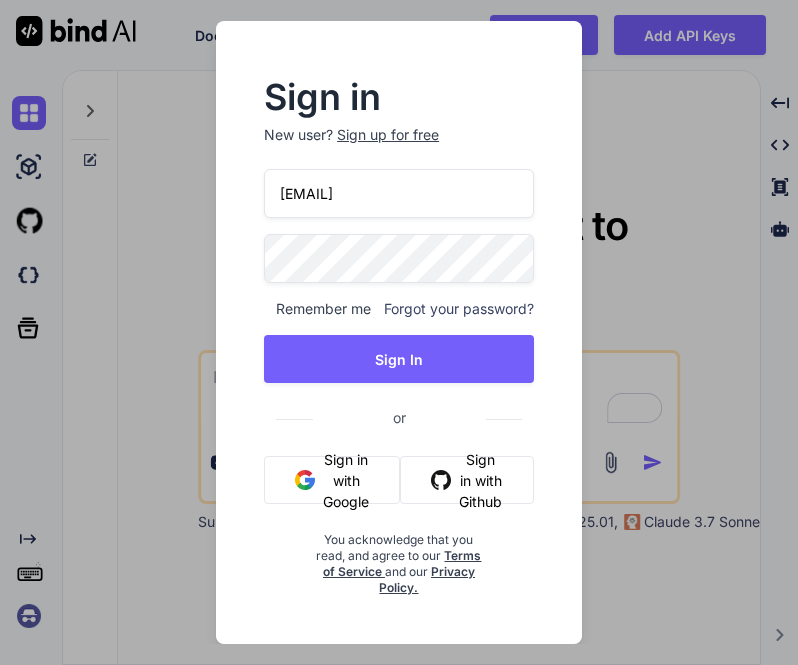drag, startPoint x: 442, startPoint y: 195, endPoint x: 250, endPoint y: 179, distance: 192.66551 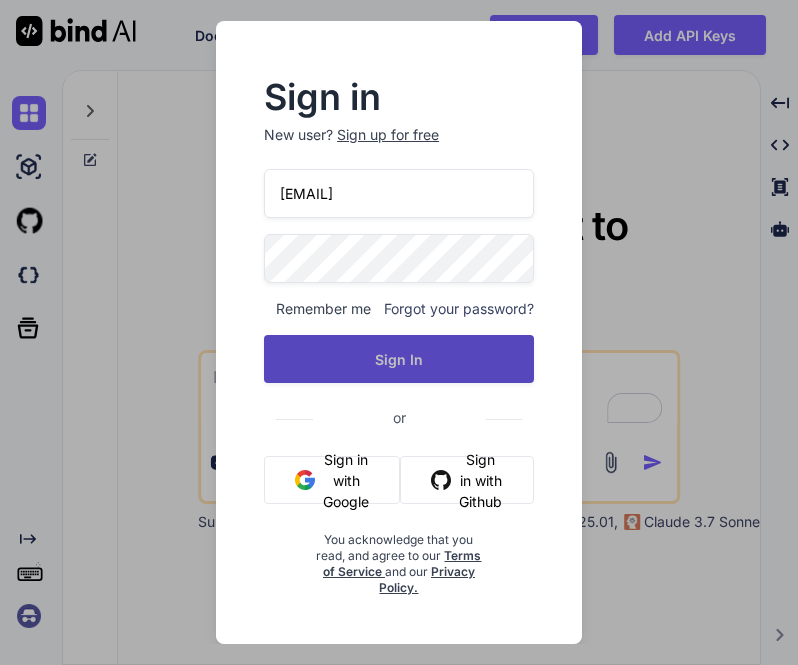click on "Sign In" at bounding box center (399, 359) 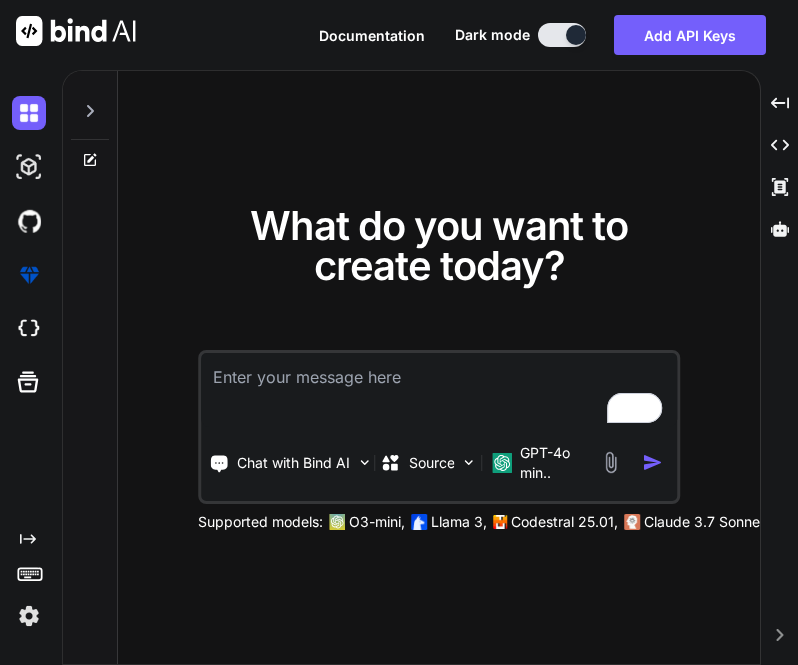 click at bounding box center (29, 616) 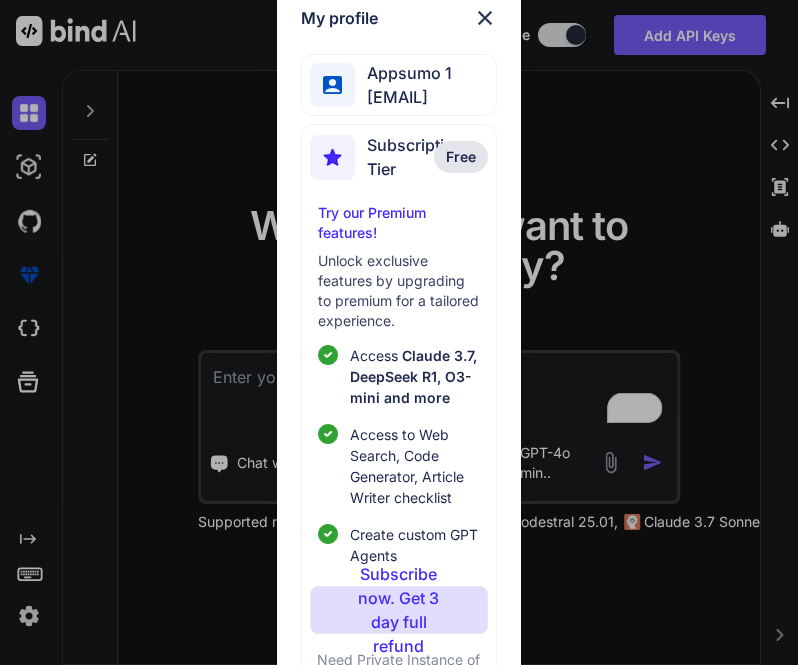scroll, scrollTop: 0, scrollLeft: 0, axis: both 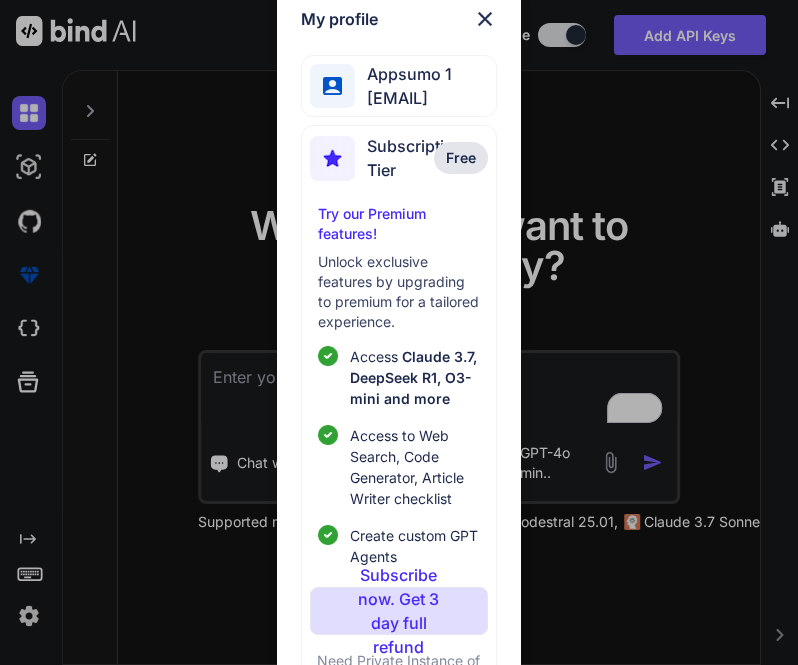 click on "My profile Appsumo 1 [EMAIL] Subscription Tier Free Try our Premium features! Unlock exclusive features by upgrading to premium for a tailored experience.   Access   Claude 3.7, DeepSeek R1, O3-mini and more   Access to Web Search, Code Generator, Article Writer checklist   Create custom GPT Agents Subscribe now. Get 3 day full refund Need Private Instance of Bind? Request Enterprise plan Log out" at bounding box center (399, 332) 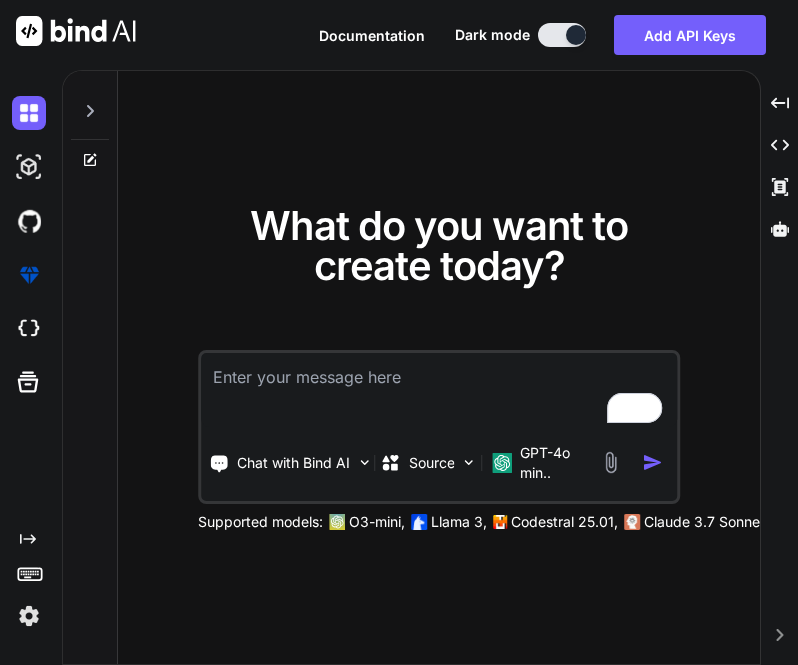 click at bounding box center [29, 616] 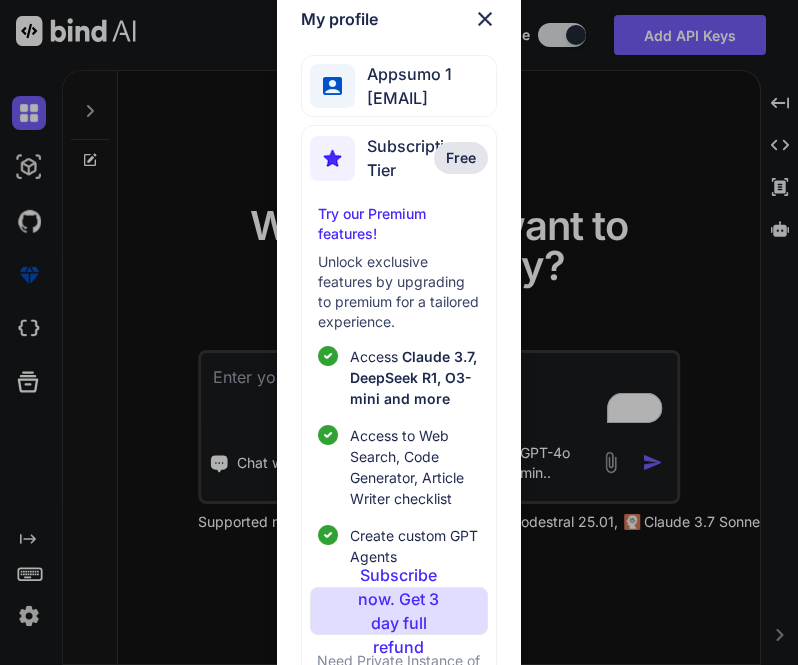 click on "My profile Appsumo 1 [EMAIL] Subscription Tier Free Try our Premium features! Unlock exclusive features by upgrading to premium for a tailored experience.   Access   Claude 3.7, DeepSeek R1, O3-mini and more   Access to Web Search, Code Generator, Article Writer checklist   Create custom GPT Agents Subscribe now. Get 3 day full refund Need Private Instance of Bind? Request Enterprise plan Log out" at bounding box center [399, 332] 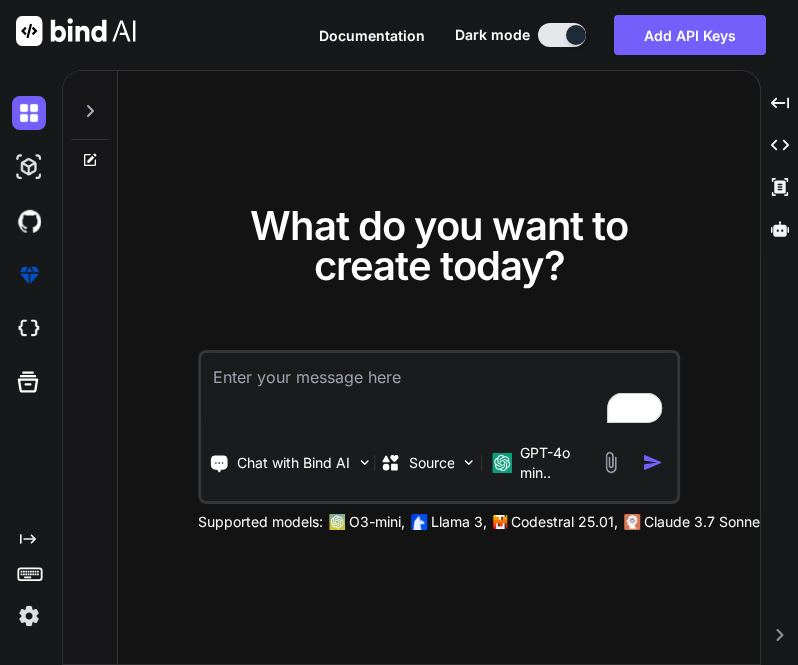 click at bounding box center (29, 616) 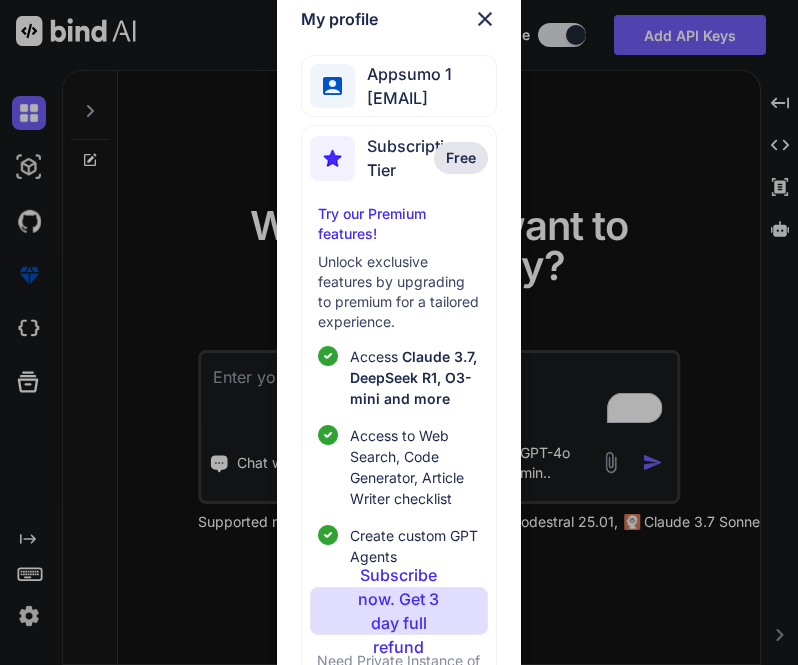 click on "My profile Appsumo 1 [EMAIL] Subscription Tier Free Try our Premium features! Unlock exclusive features by upgrading to premium for a tailored experience.   Access   Claude 3.7, DeepSeek R1, O3-mini and more   Access to Web Search, Code Generator, Article Writer checklist   Create custom GPT Agents Subscribe now. Get 3 day full refund Need Private Instance of Bind? Request Enterprise plan Log out" at bounding box center [399, 332] 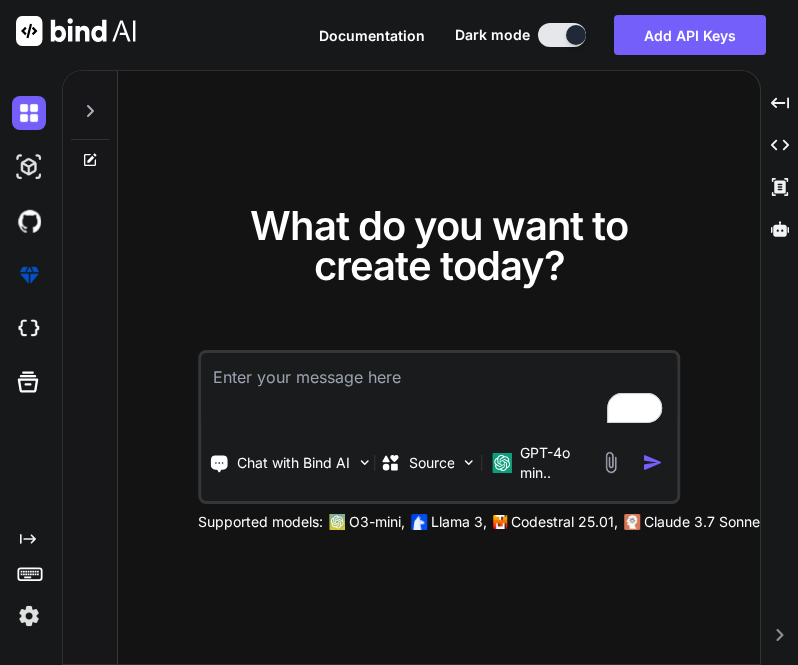 click at bounding box center (29, 616) 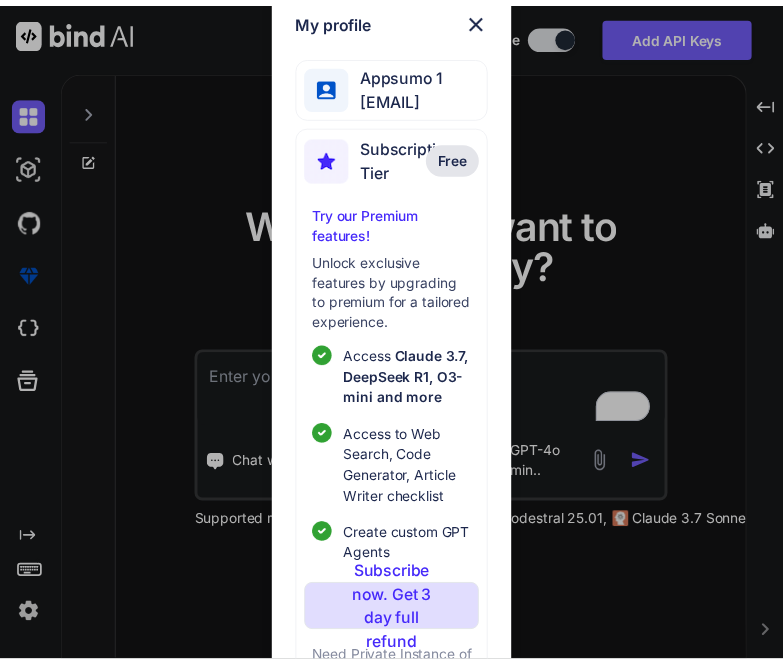 scroll, scrollTop: 106, scrollLeft: 0, axis: vertical 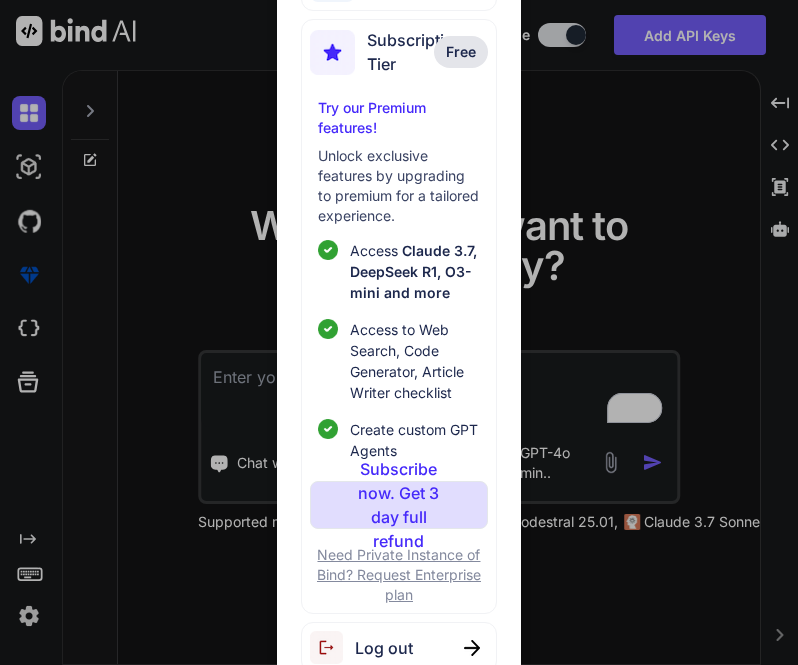 click on "Log out" at bounding box center [399, 647] 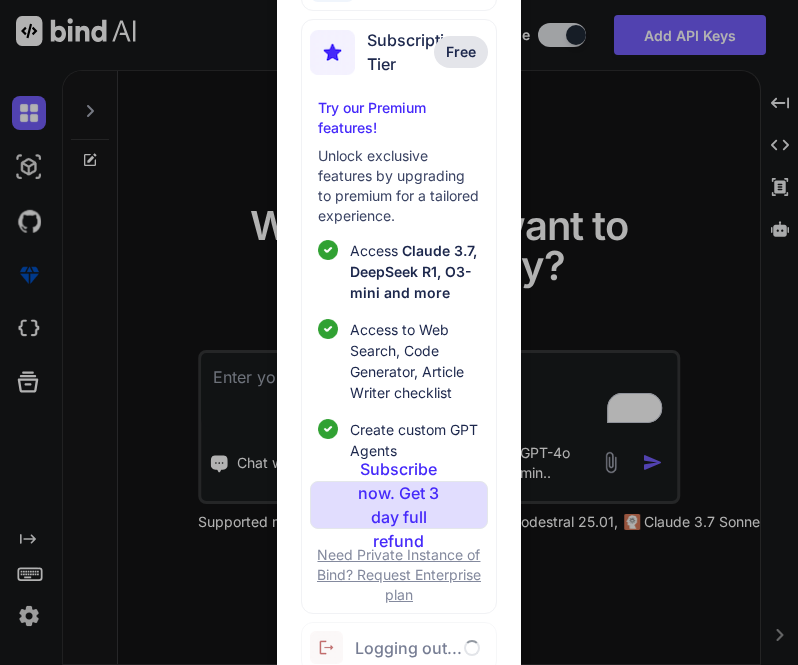 type on "x" 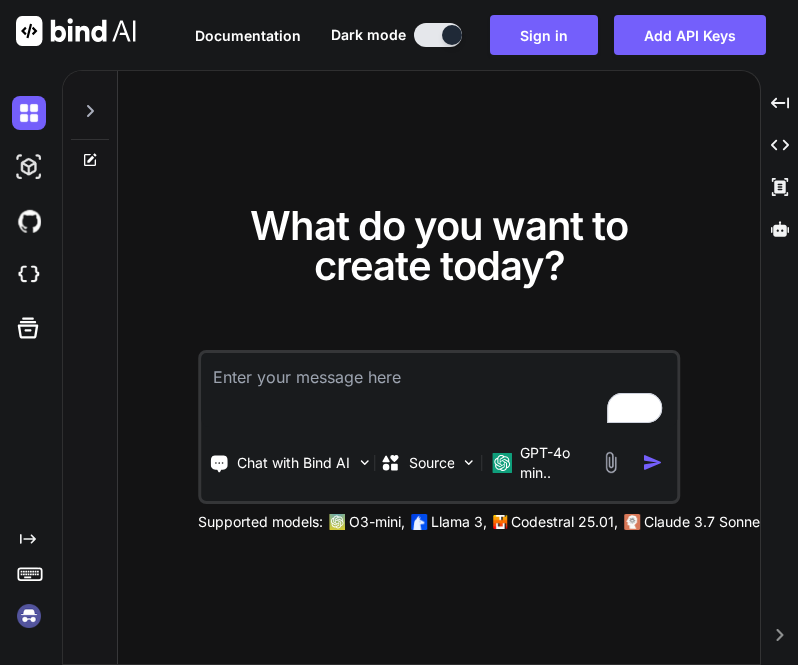 click at bounding box center (29, 616) 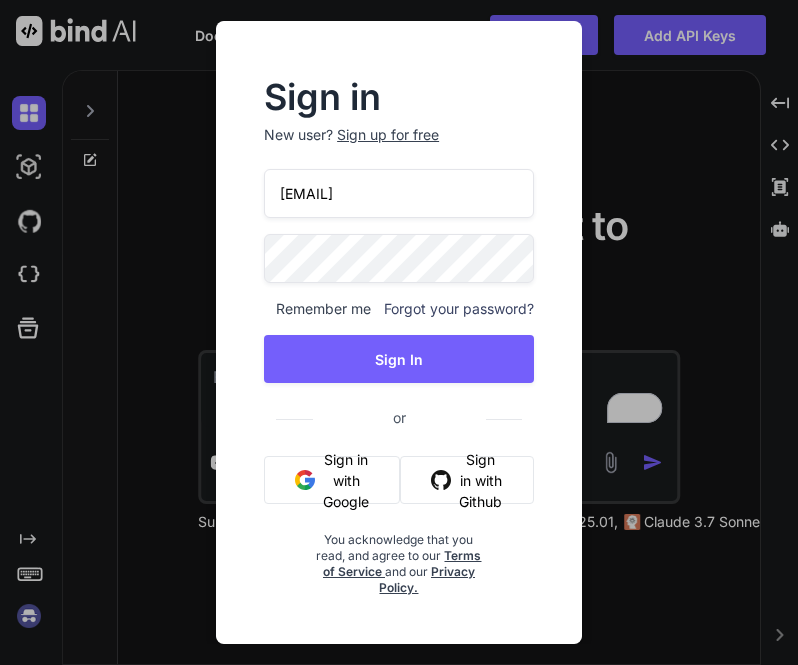 click on "[EMAIL]" at bounding box center [399, 193] 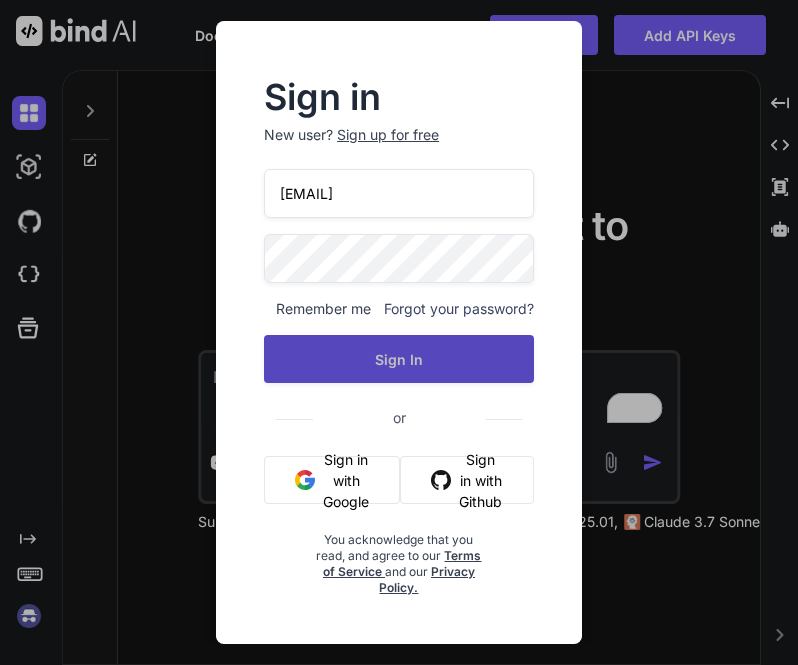 click on "Sign In" at bounding box center (399, 359) 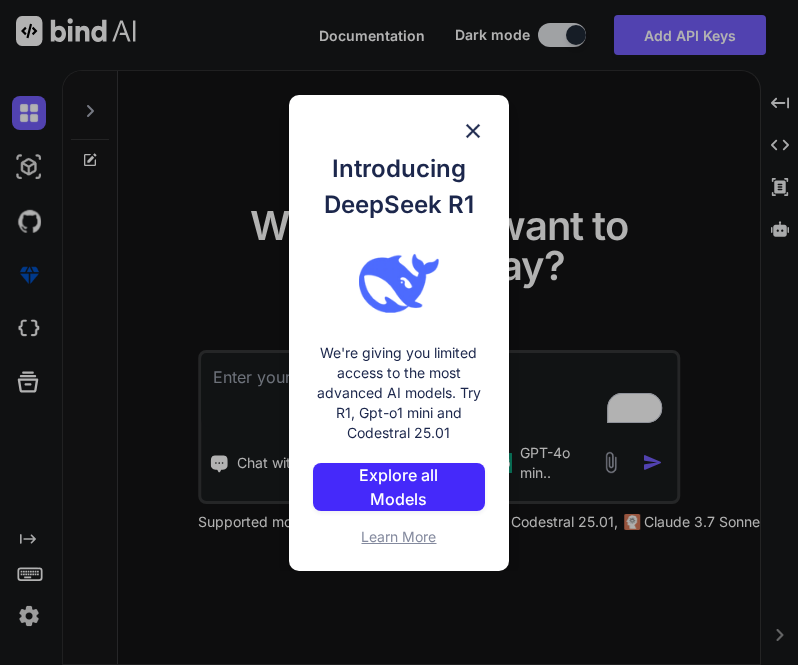 click on "Introducing DeepSeek R1 We're giving you limited access to the most advanced AI models. Try R1, Gpt-o1 mini and Codestral 25.01   Explore all Models Learn More" at bounding box center [399, 332] 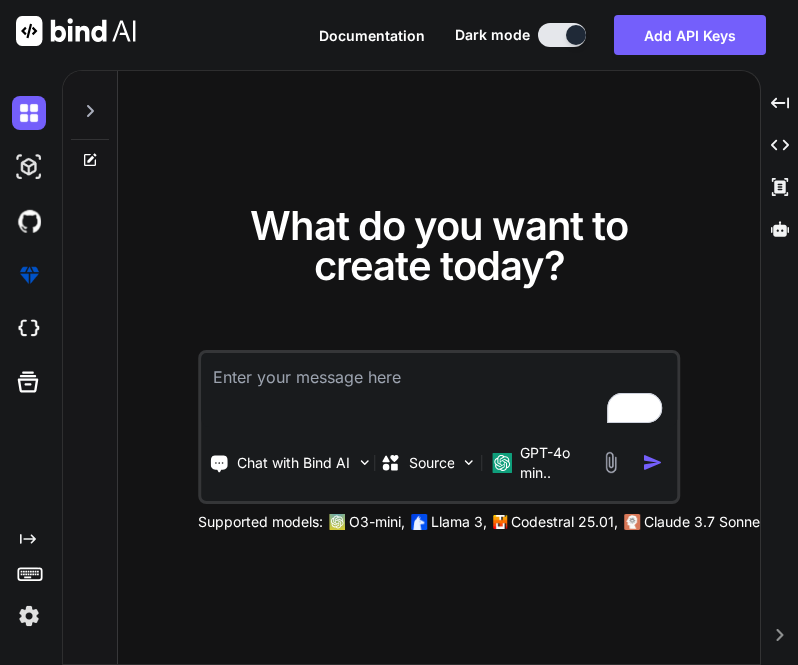 click at bounding box center [29, 616] 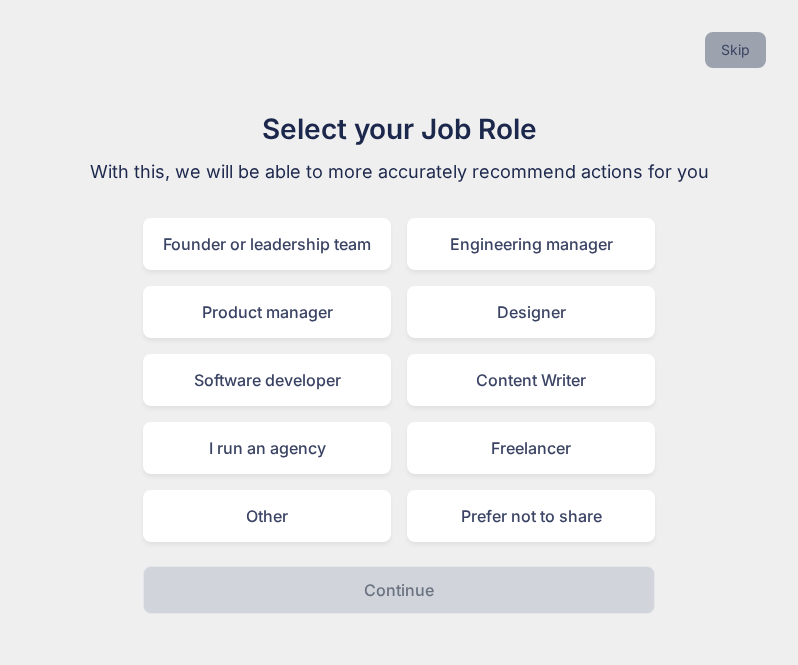 click on "Skip" at bounding box center (735, 50) 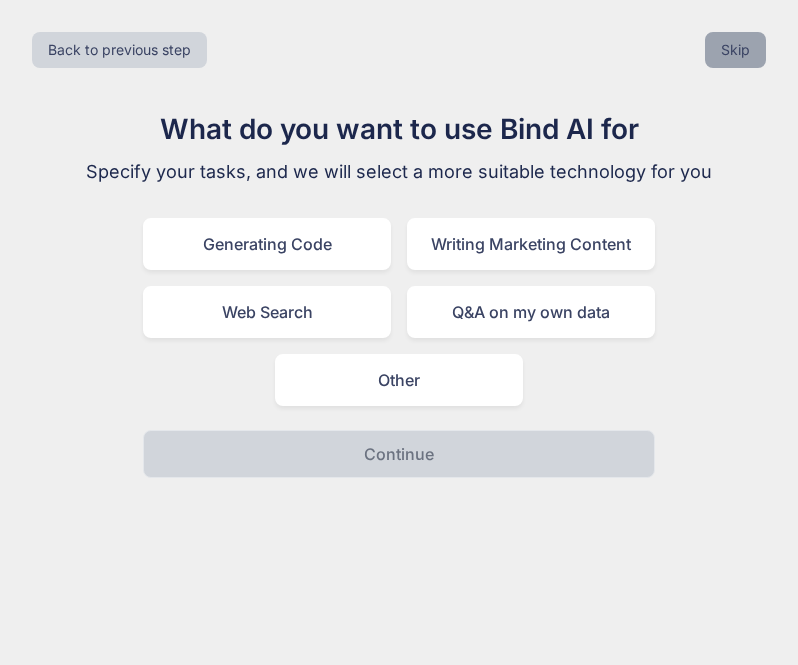 click on "Skip" at bounding box center (735, 50) 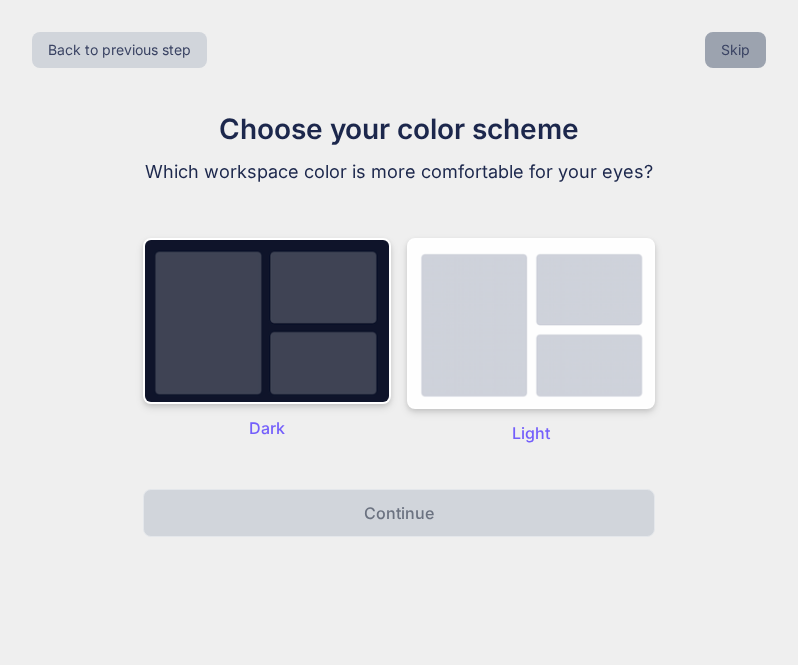 click on "Skip" at bounding box center [735, 50] 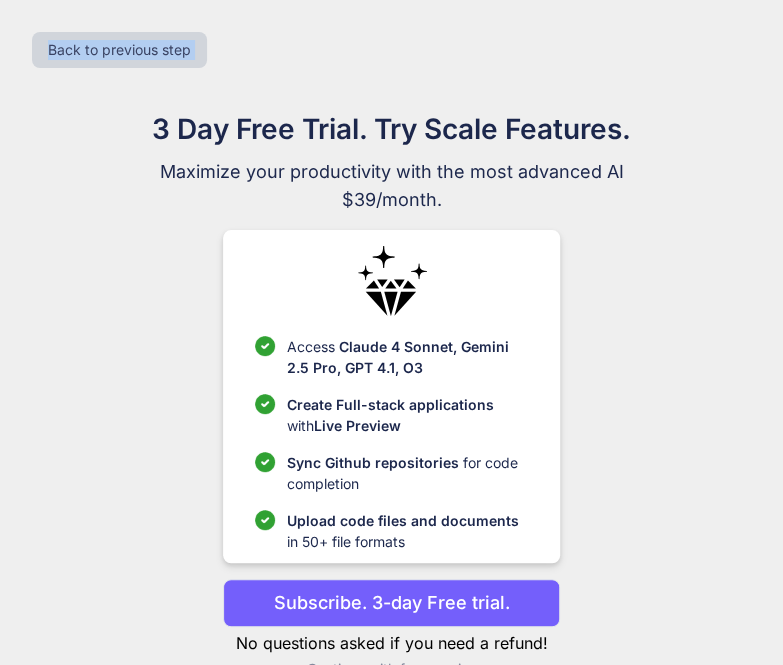 click on "Back to previous step" at bounding box center (391, 50) 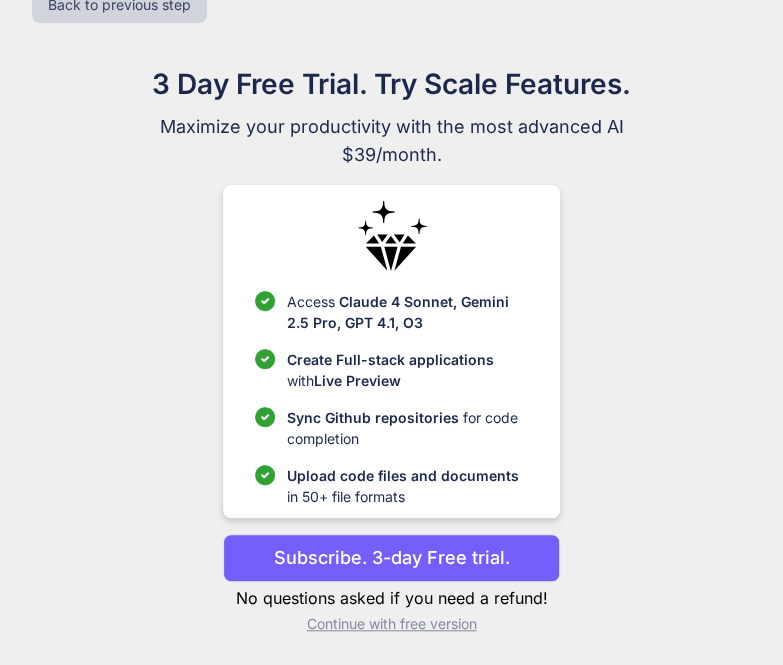 click on "Continue with free version" at bounding box center [392, 624] 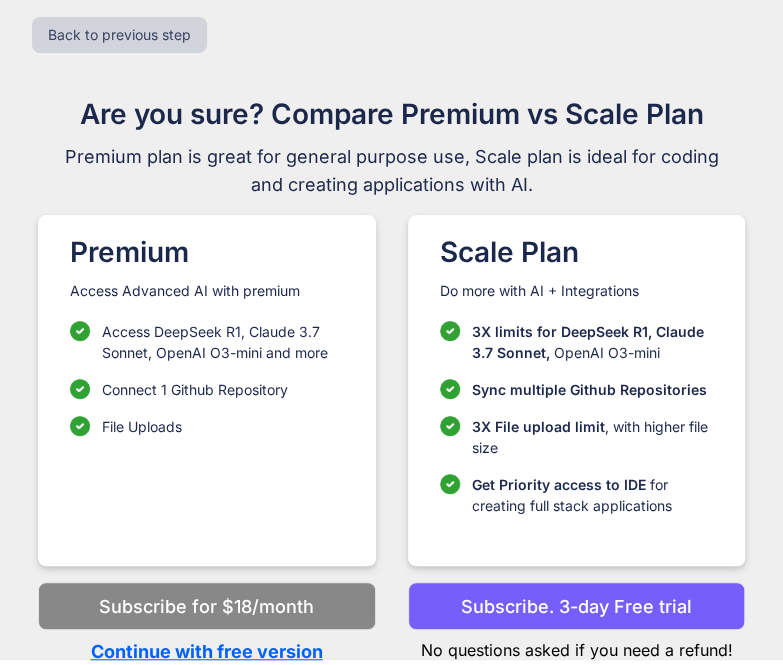 scroll, scrollTop: 14, scrollLeft: 0, axis: vertical 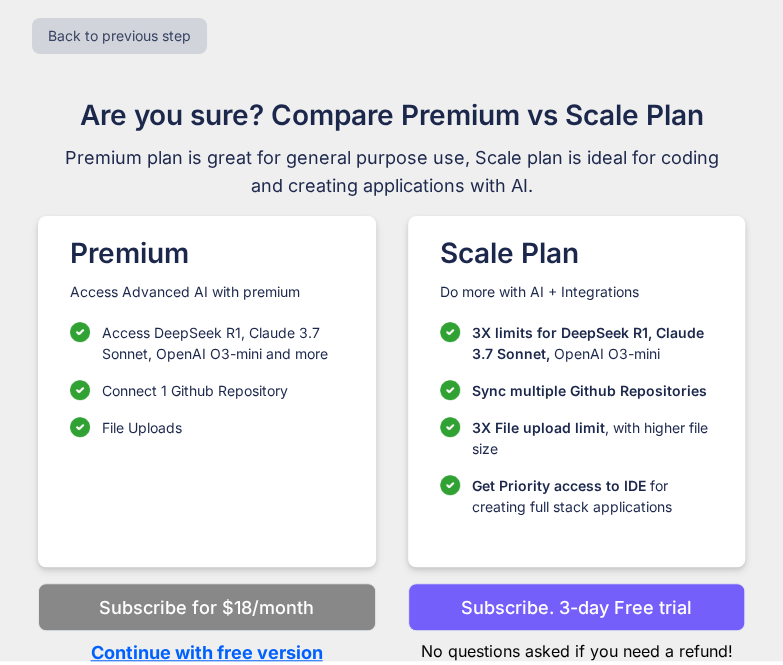 click on "Continue with free version" at bounding box center (207, 652) 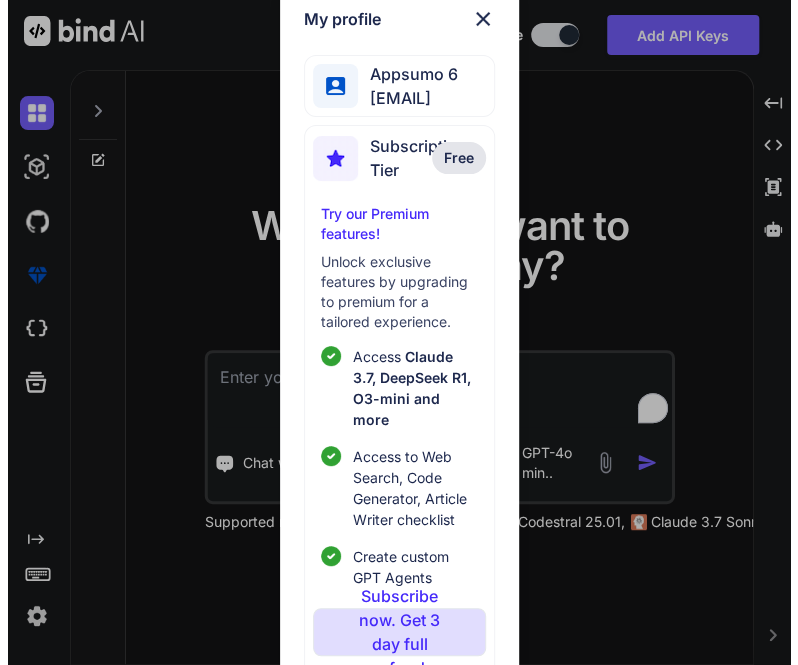 scroll, scrollTop: 0, scrollLeft: 0, axis: both 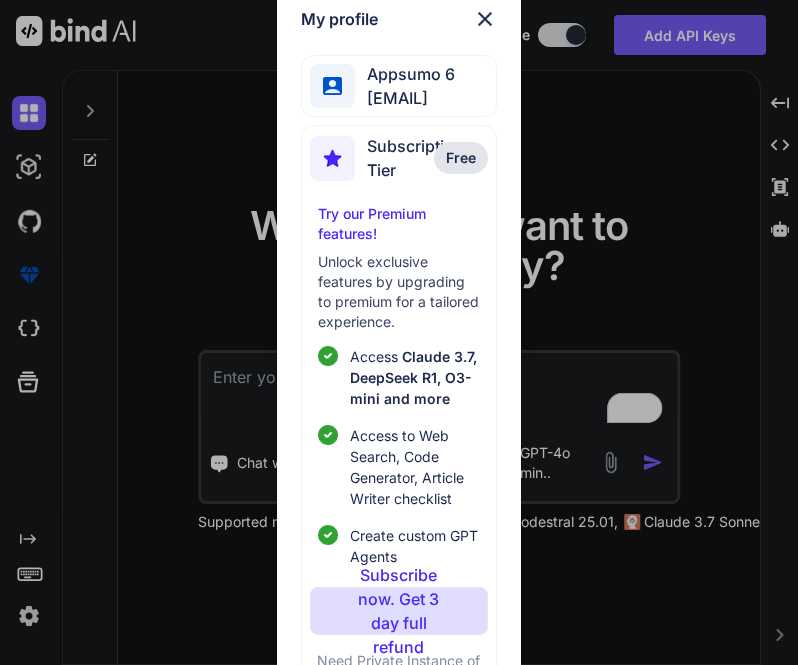 click on "My profile Appsumo 6 [EMAIL] Subscription Tier Free Try our Premium features! Unlock exclusive features by upgrading to premium for a tailored experience.   Access   Claude 3.7, DeepSeek R1, O3-mini and more   Access to Web Search, Code Generator, Article Writer checklist   Create custom GPT Agents Subscribe now. Get 3 day full refund Need Private Instance of Bind? Request Enterprise plan Log out" at bounding box center [399, 332] 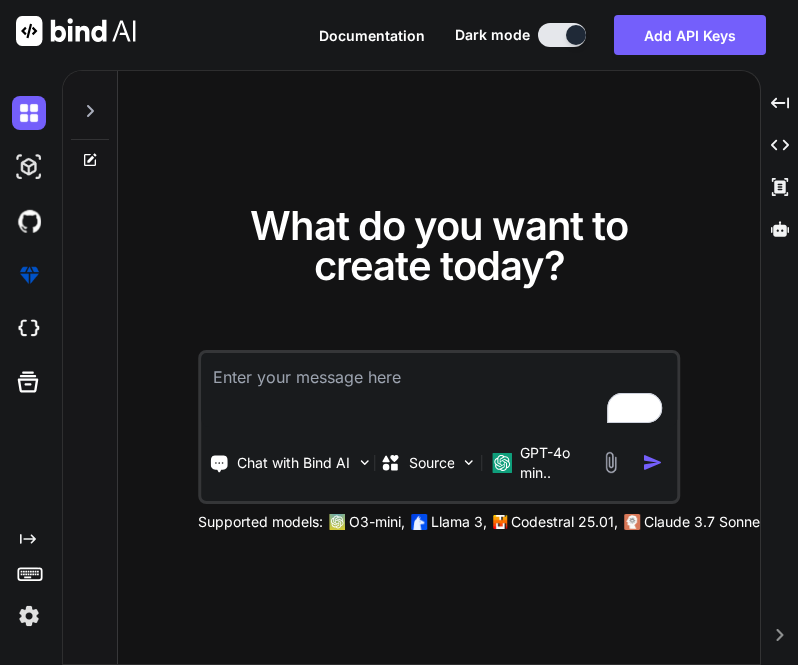 click on "Created with Pixso." at bounding box center [27, 582] 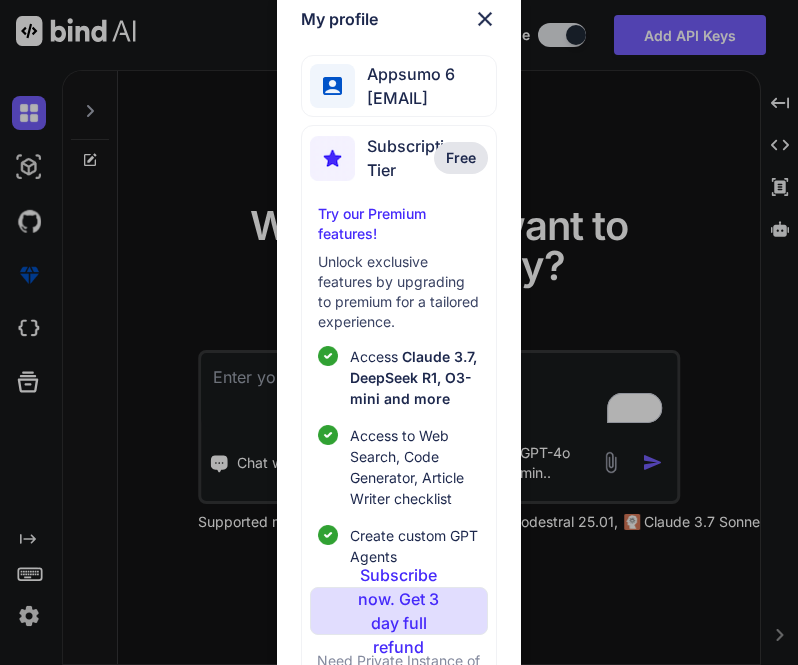 scroll, scrollTop: 106, scrollLeft: 0, axis: vertical 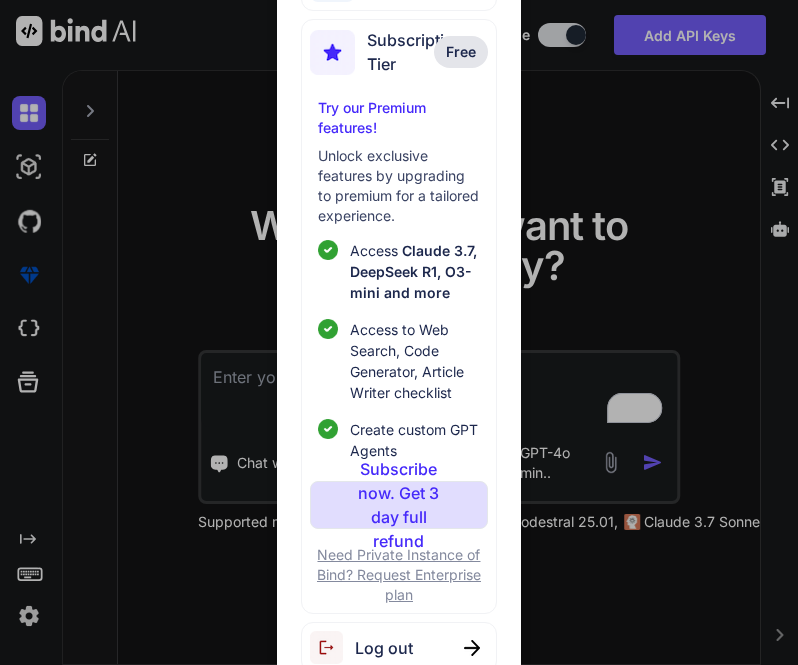 click on "Log out" at bounding box center [384, 648] 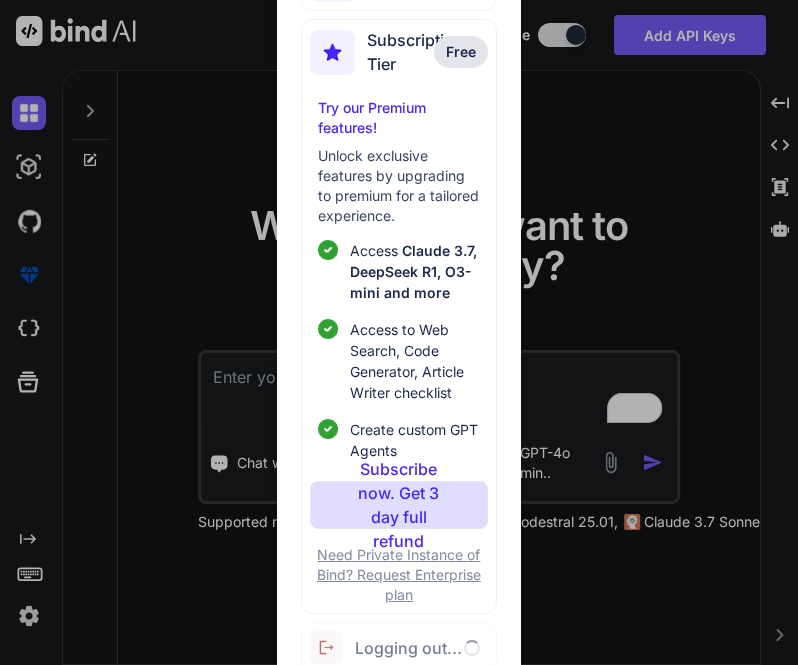 type on "x" 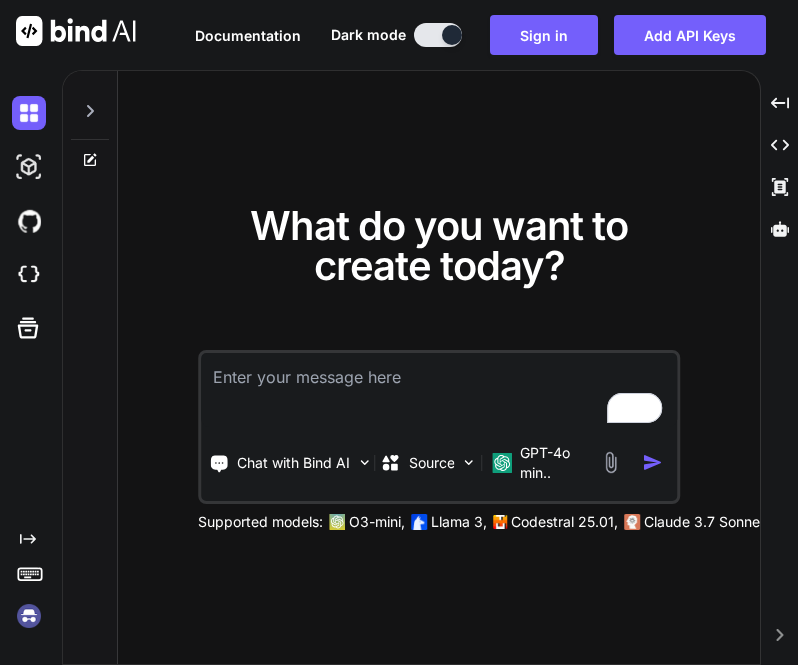 click at bounding box center [29, 616] 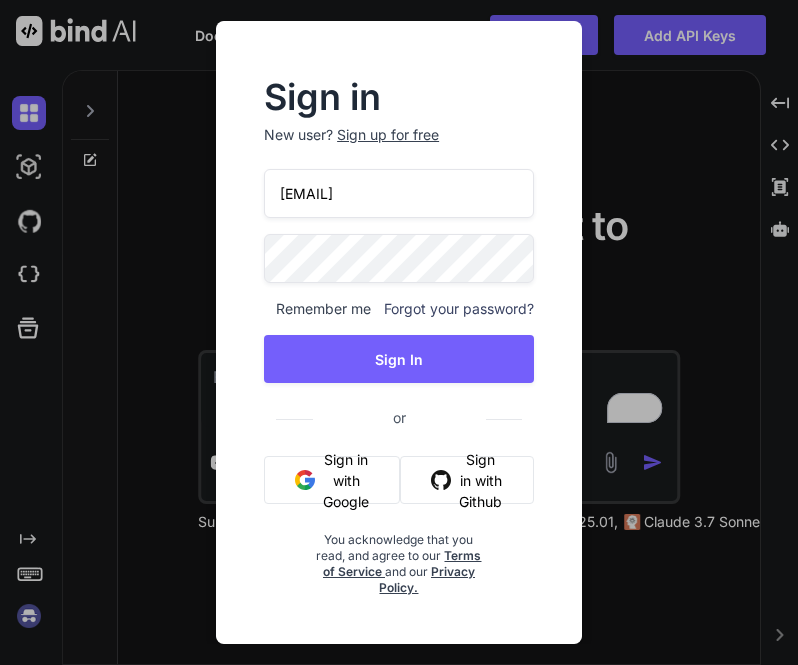 click on "[EMAIL]" at bounding box center (399, 193) 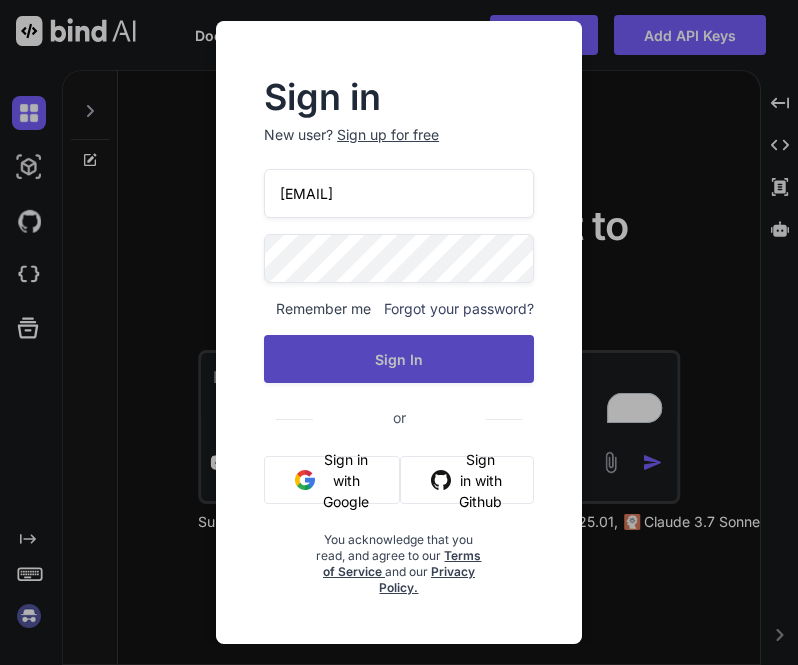 type on "[EMAIL]" 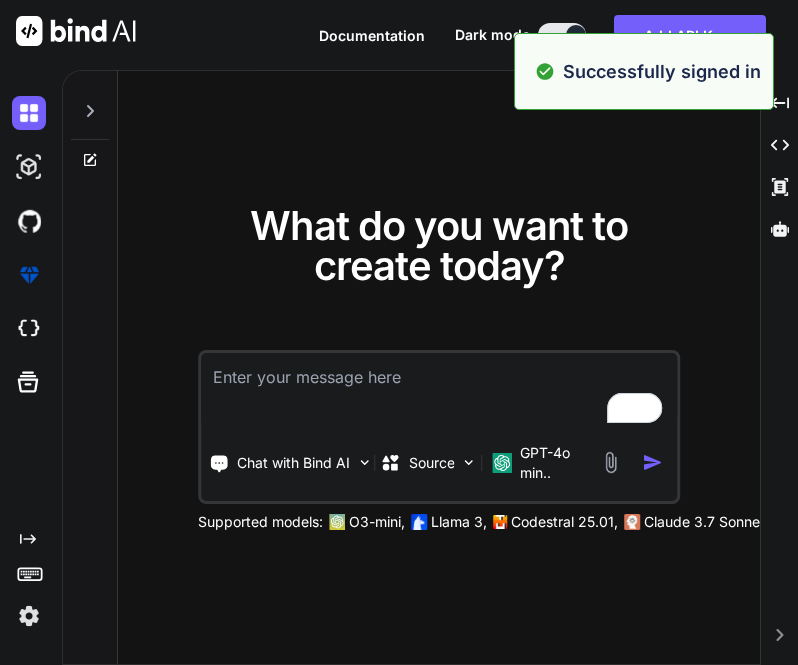 type on "x" 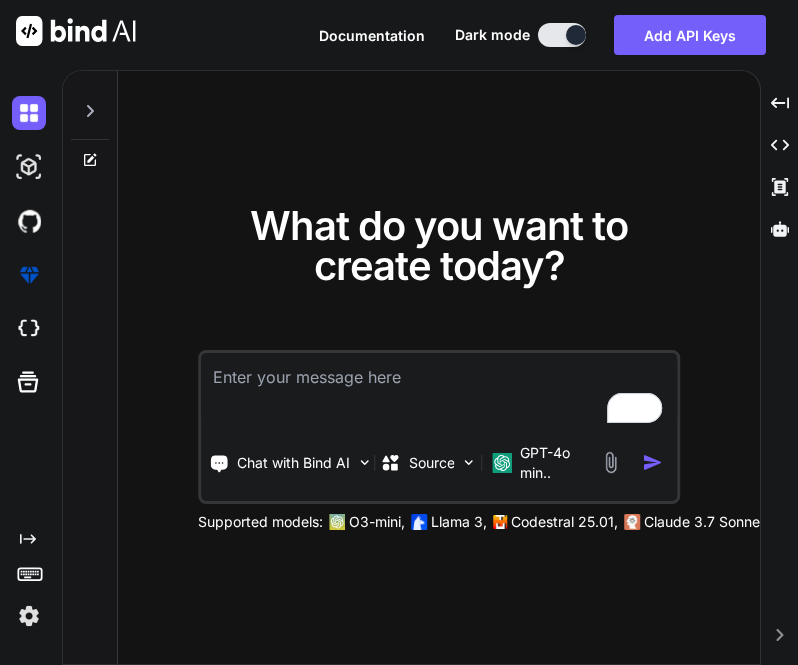 click at bounding box center (29, 616) 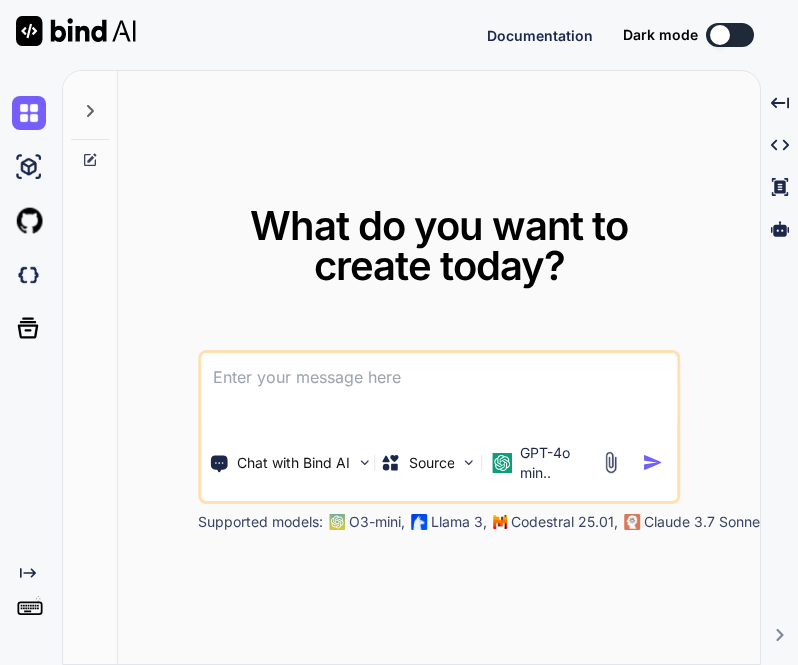 scroll, scrollTop: 0, scrollLeft: 0, axis: both 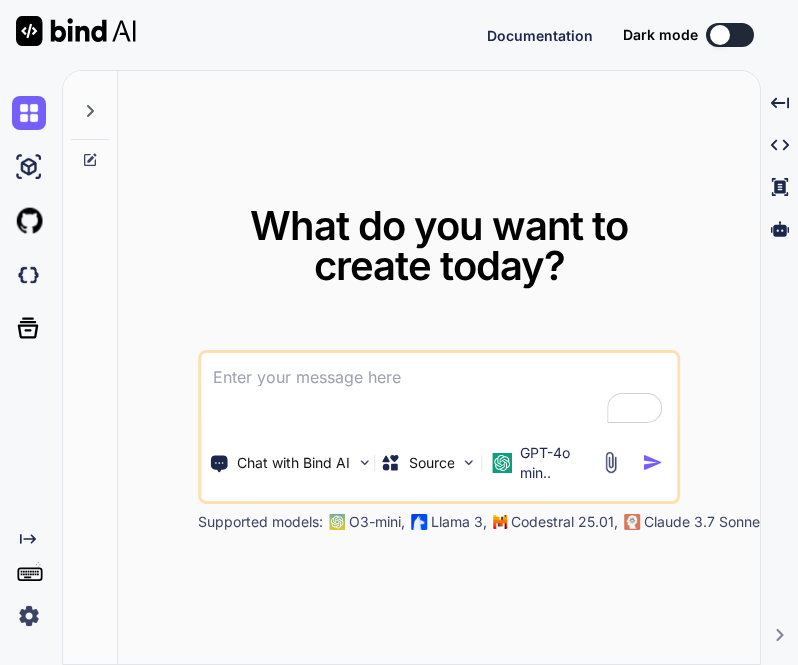 type on "x" 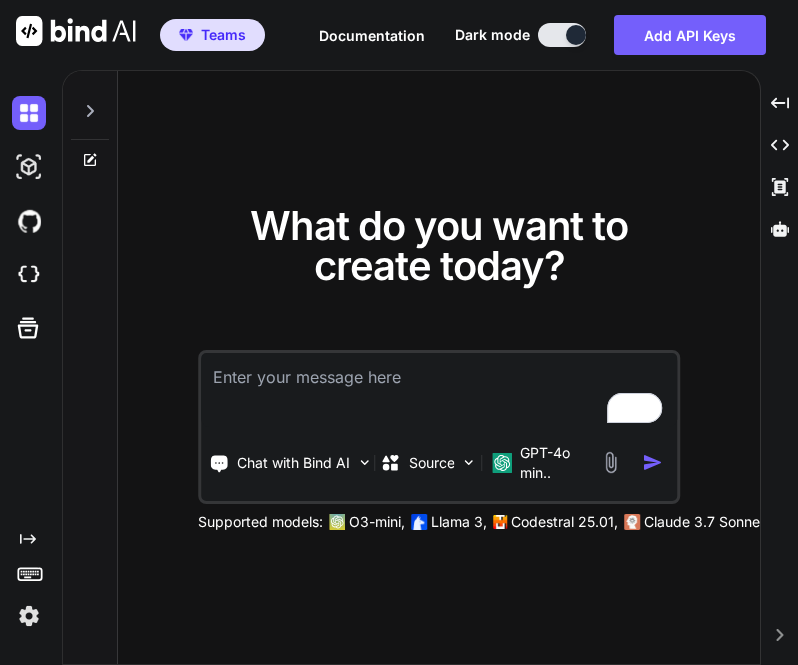 click at bounding box center (29, 616) 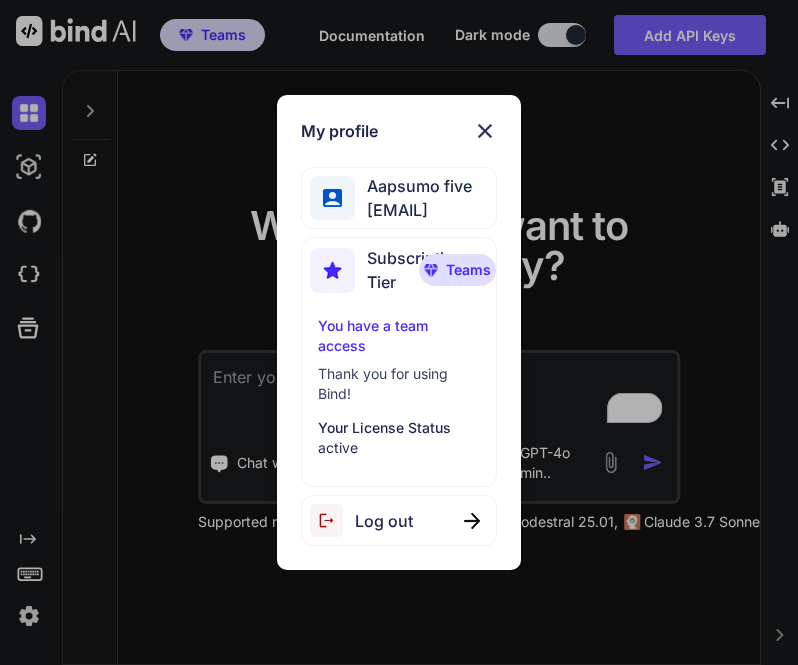 click on "Log out" at bounding box center (384, 521) 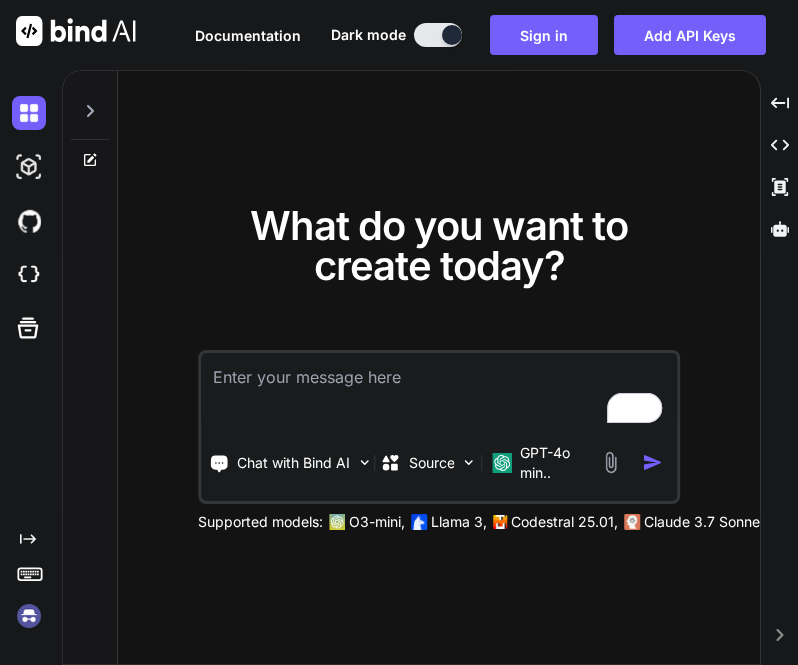 click at bounding box center [29, 616] 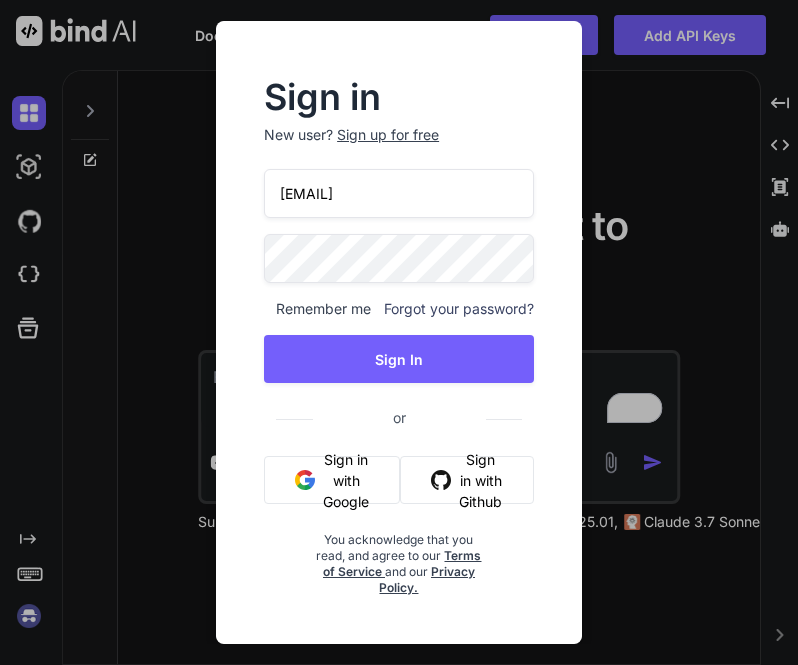 click on "[EMAIL]" at bounding box center [399, 193] 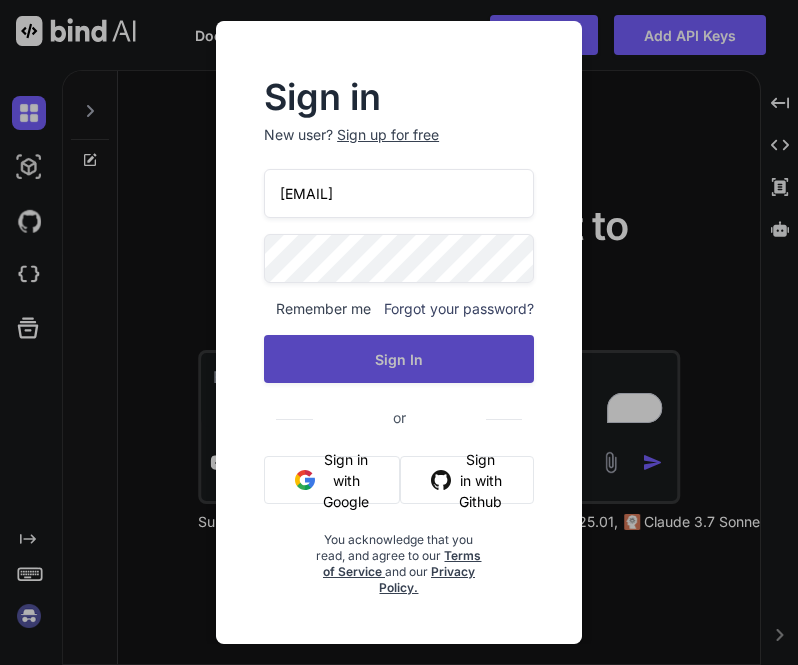 type on "[EMAIL]" 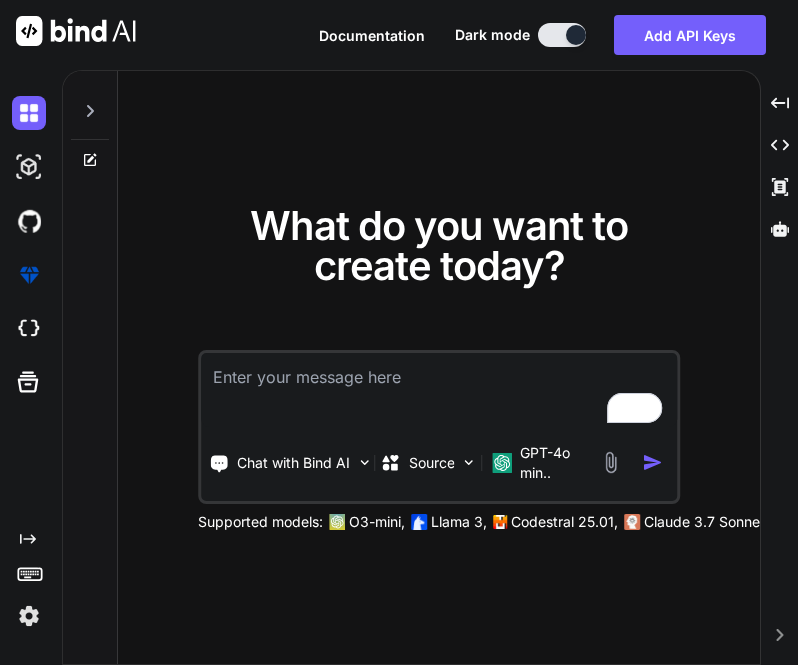 click at bounding box center (29, 616) 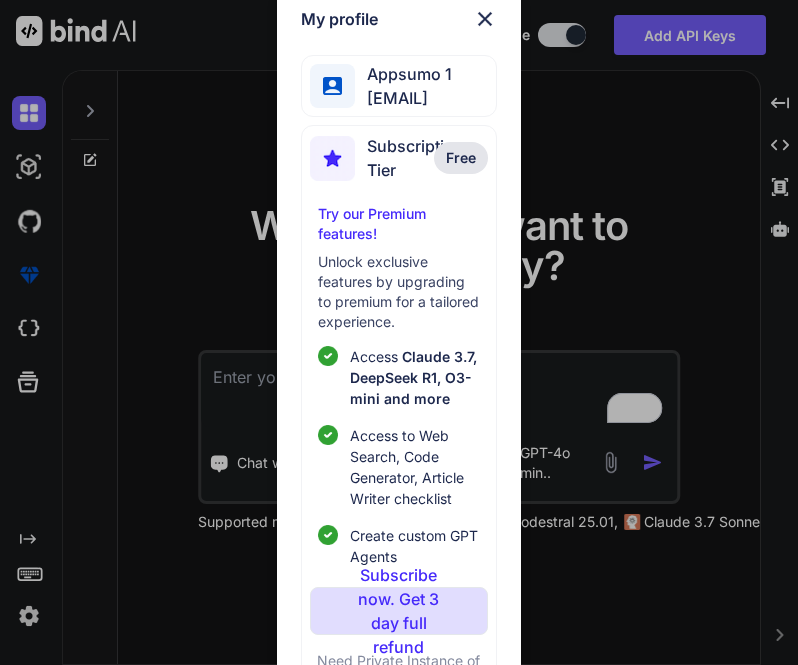 scroll, scrollTop: 106, scrollLeft: 0, axis: vertical 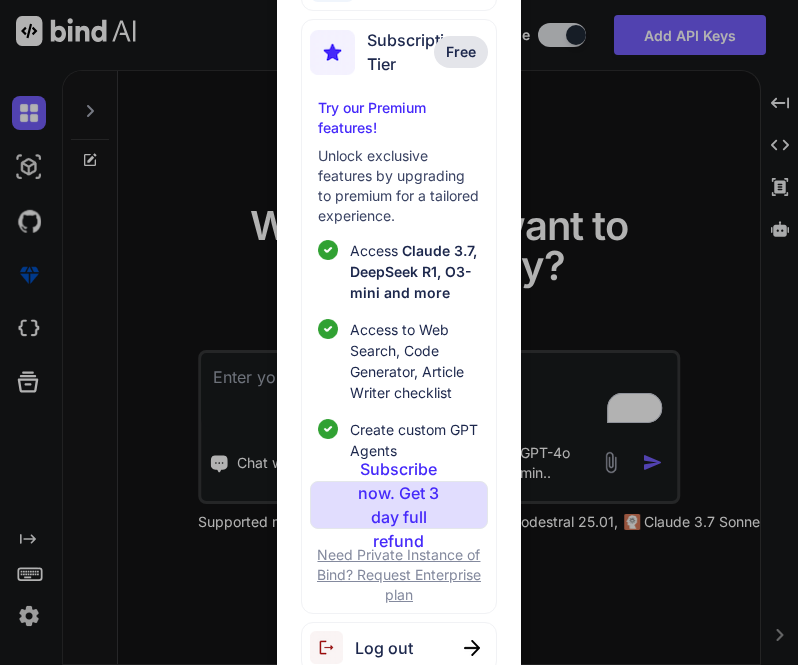 click on "Log out" at bounding box center (399, 647) 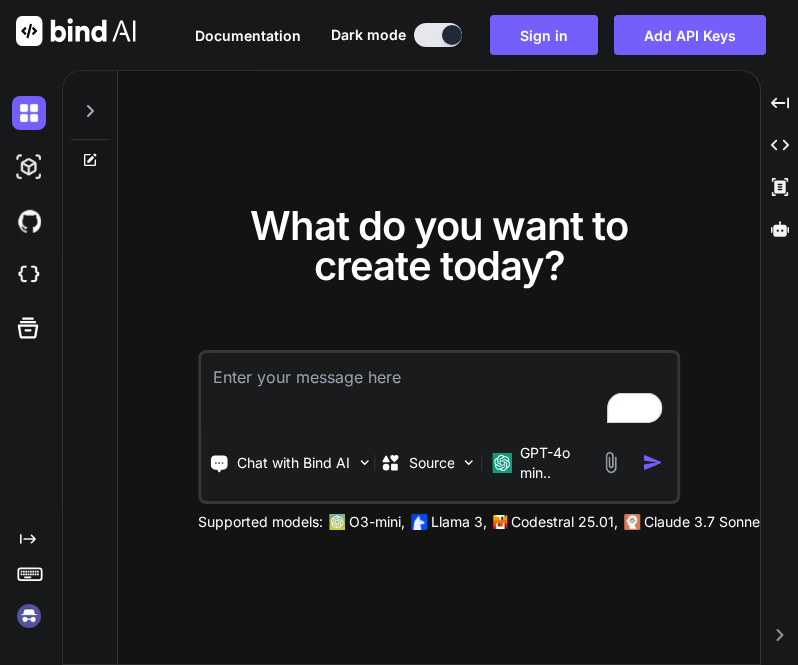 click at bounding box center [29, 616] 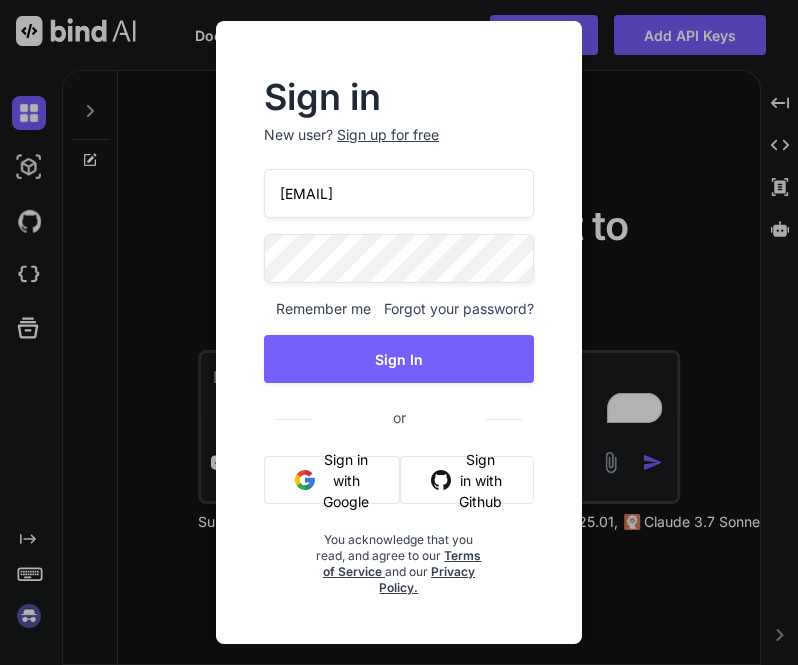 click on "[EMAIL]" at bounding box center (399, 193) 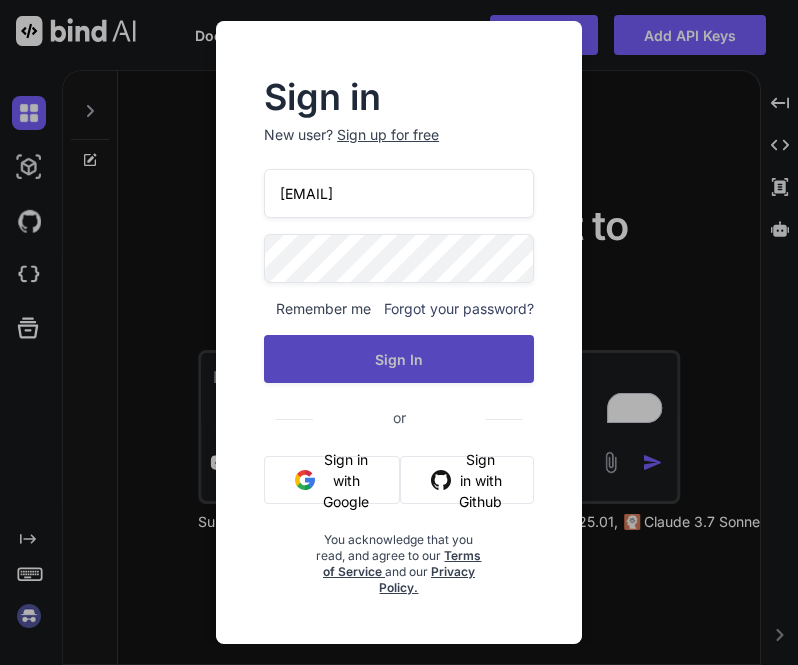 type on "appsumo_2@yopmail.com" 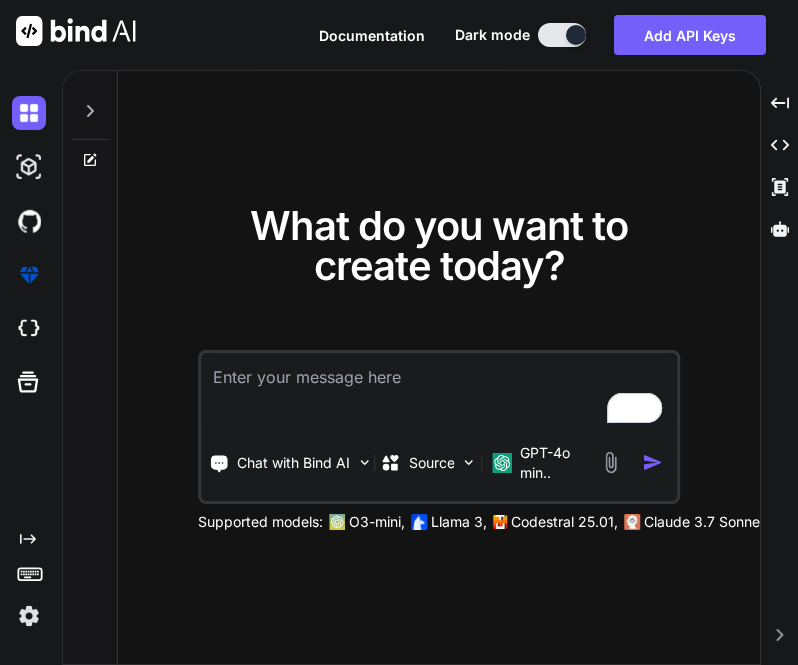 click at bounding box center (29, 616) 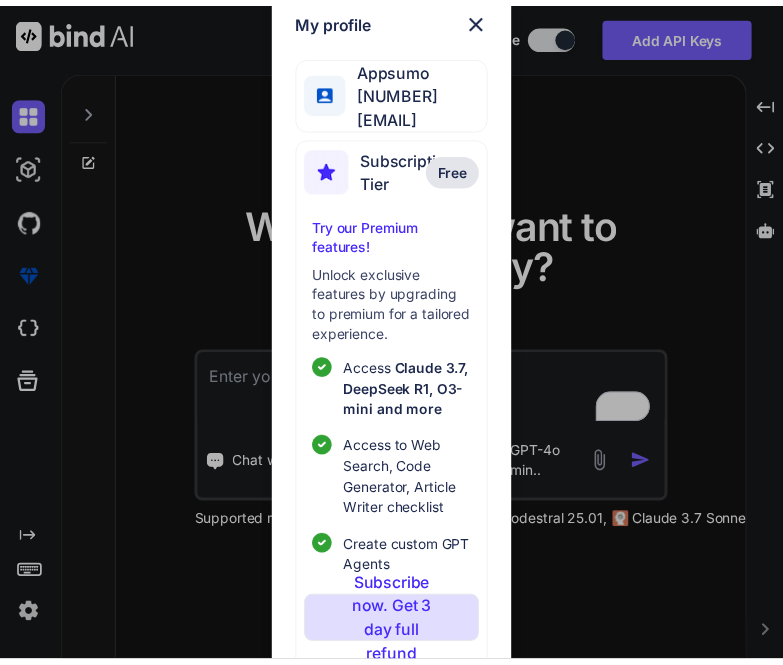 scroll, scrollTop: 106, scrollLeft: 0, axis: vertical 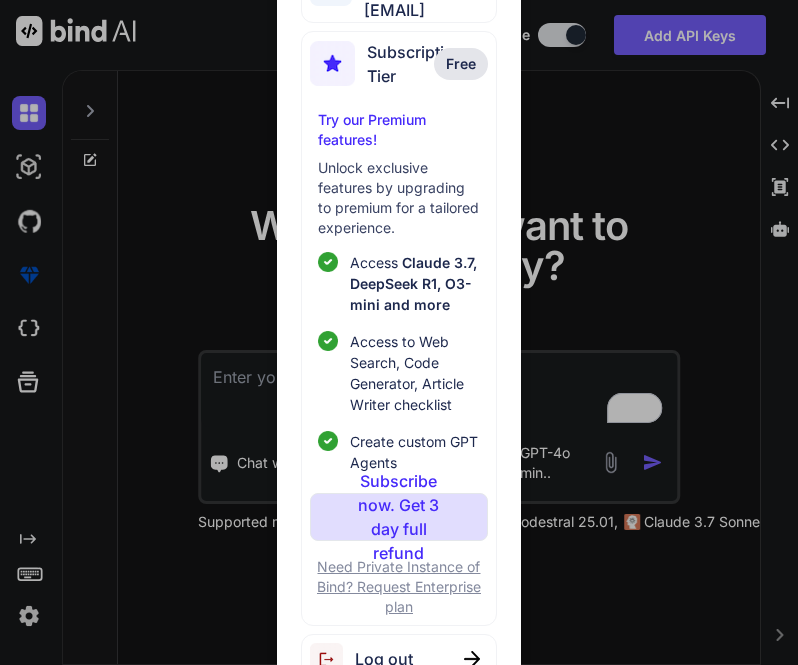 click on "Log out" at bounding box center (384, 659) 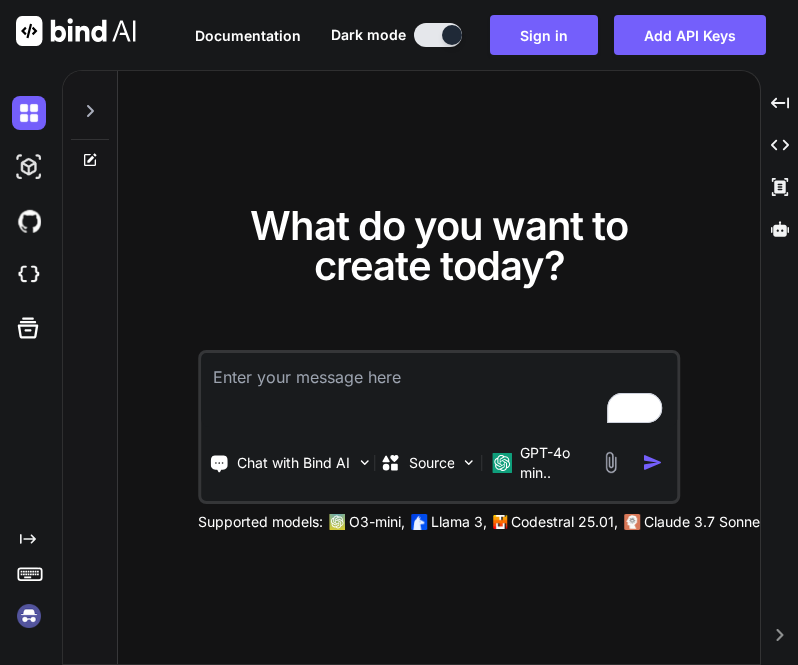 click at bounding box center (29, 616) 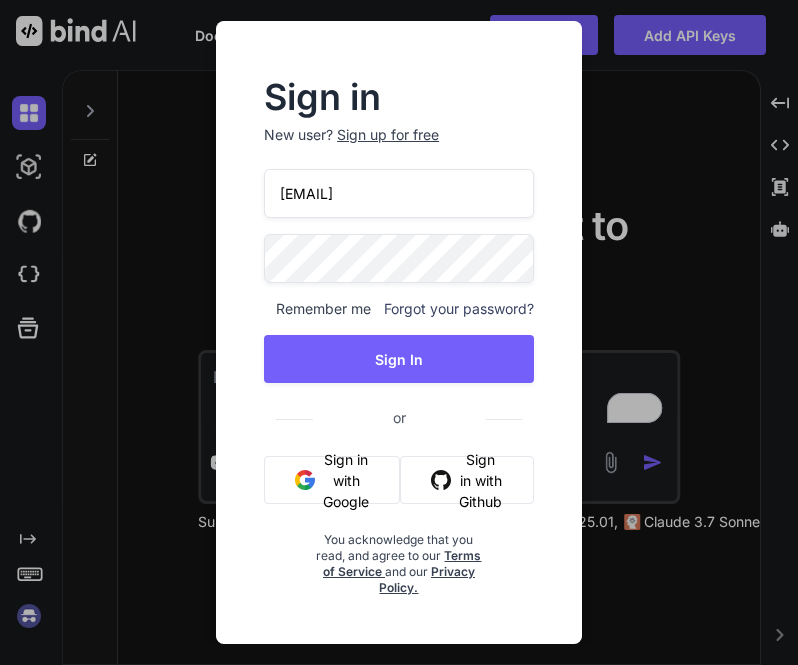 click on "[EMAIL]" at bounding box center (399, 193) 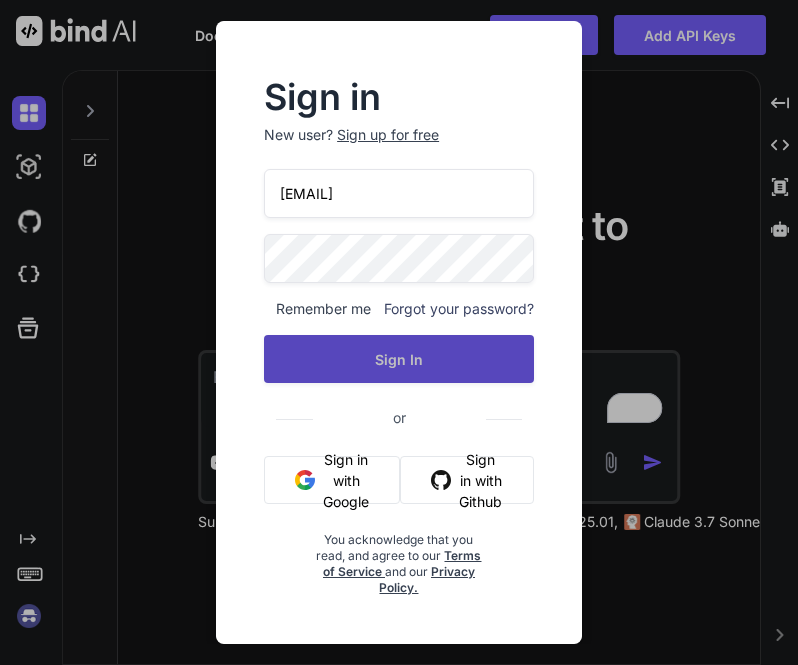 click on "Sign In" at bounding box center [399, 359] 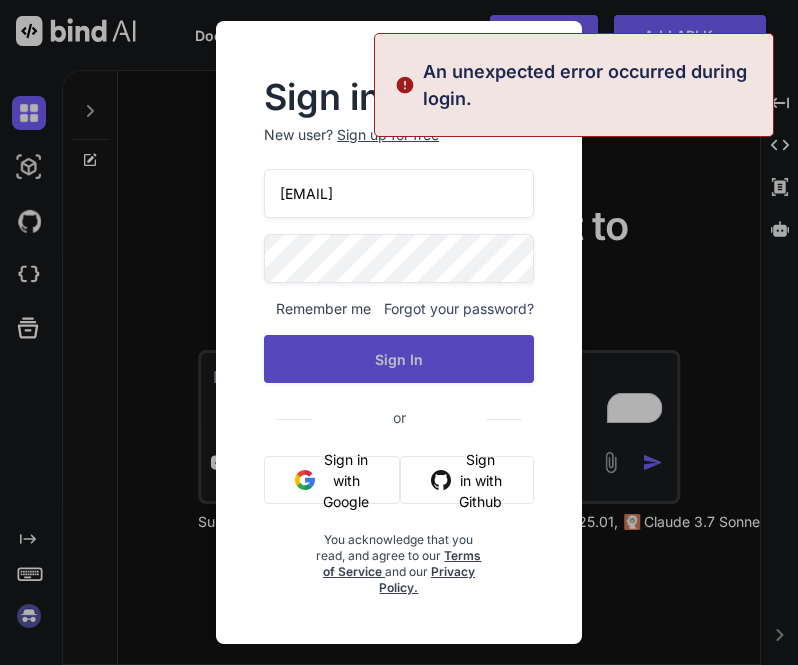 click on "Sign In" at bounding box center [399, 359] 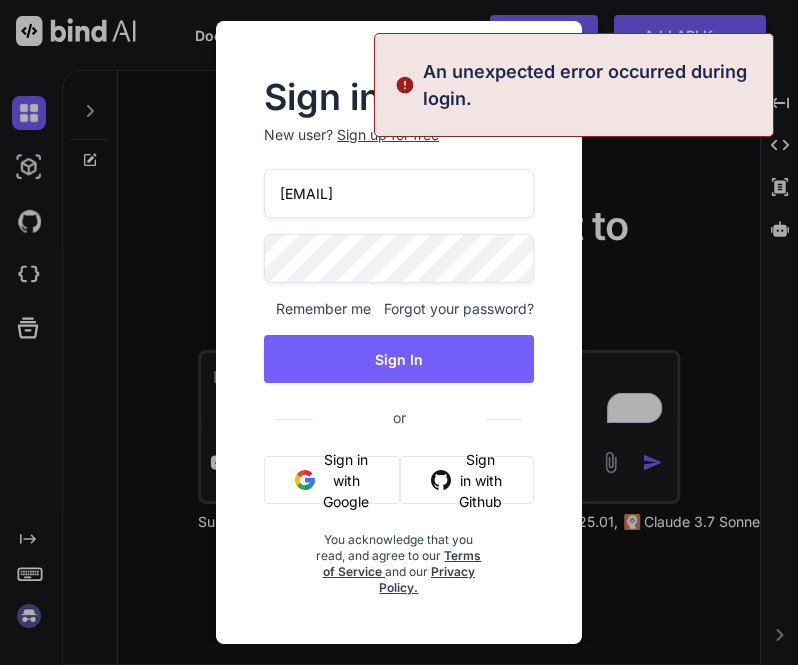 click on "appsumo_3@yopmail.com" at bounding box center (399, 193) 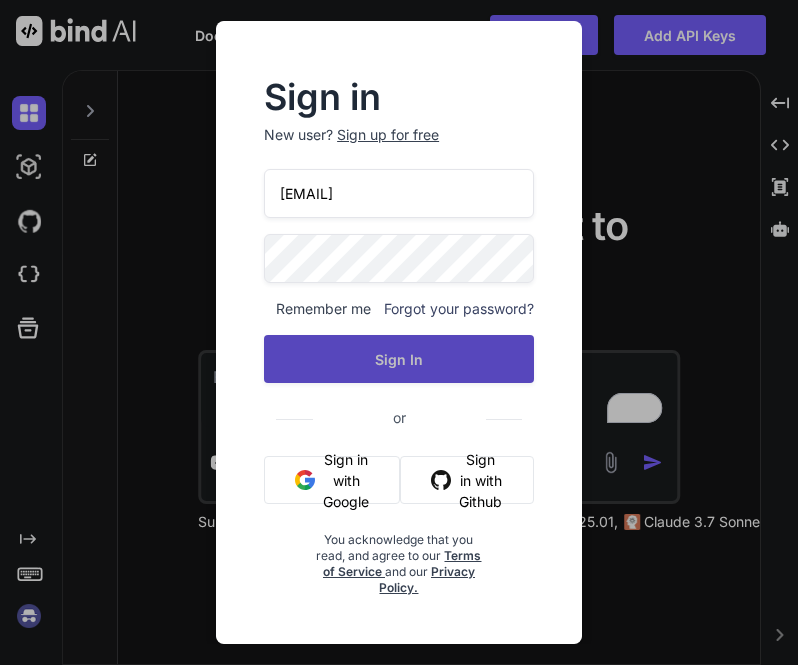 type on "appsumo_4@yopmail.com" 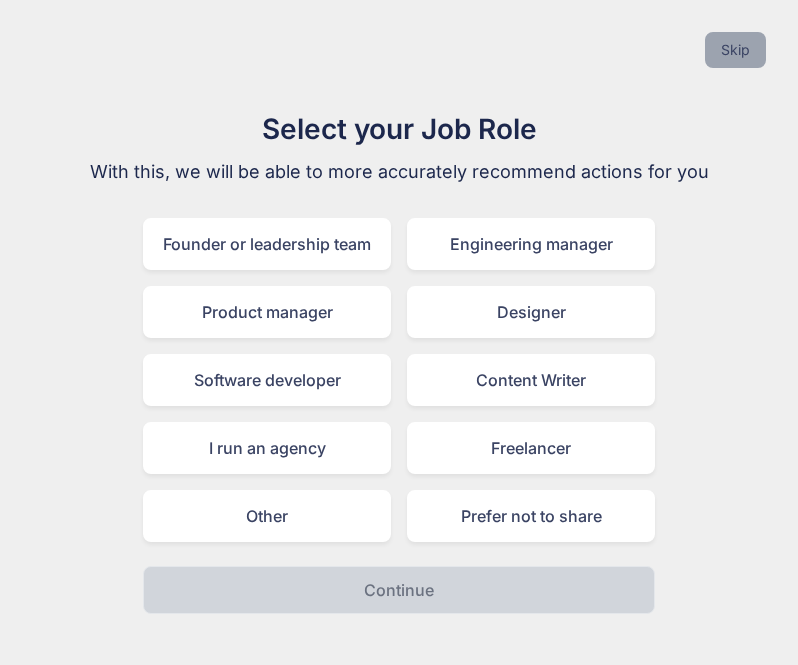 click on "Skip" at bounding box center [735, 50] 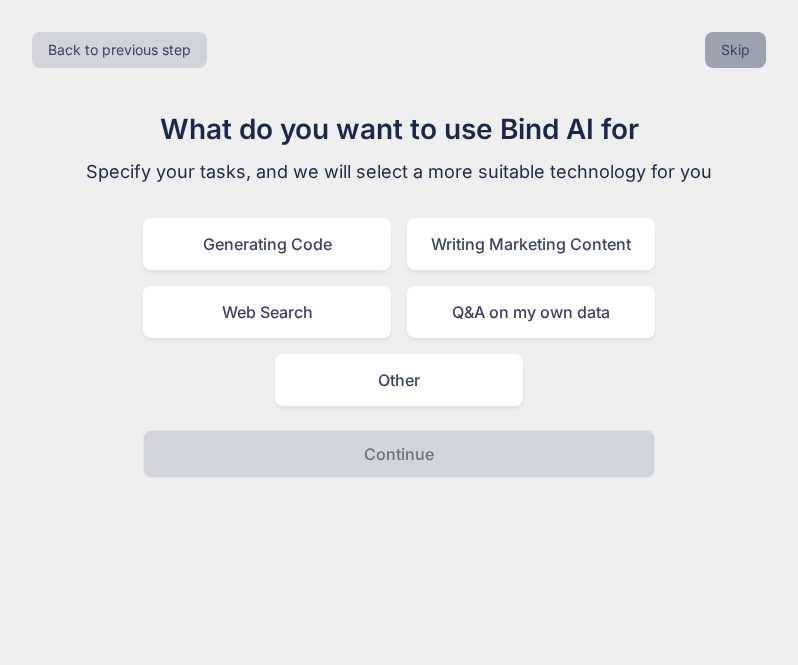 click on "Skip" at bounding box center (735, 50) 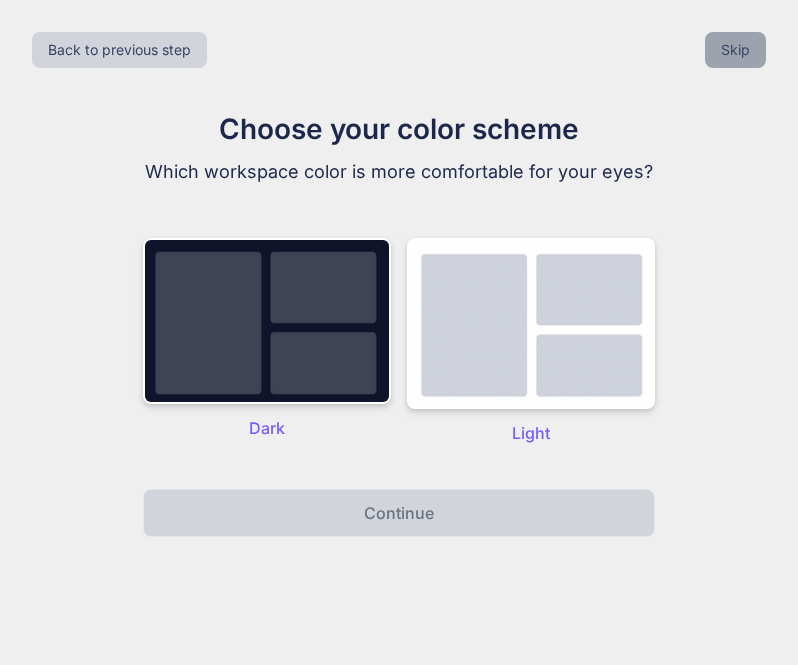 click on "Skip" at bounding box center (735, 50) 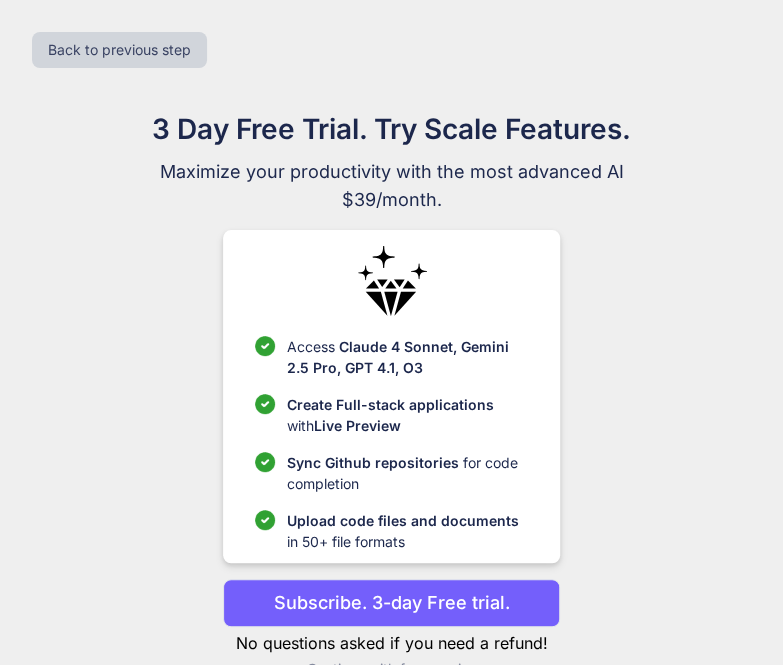 scroll, scrollTop: 45, scrollLeft: 0, axis: vertical 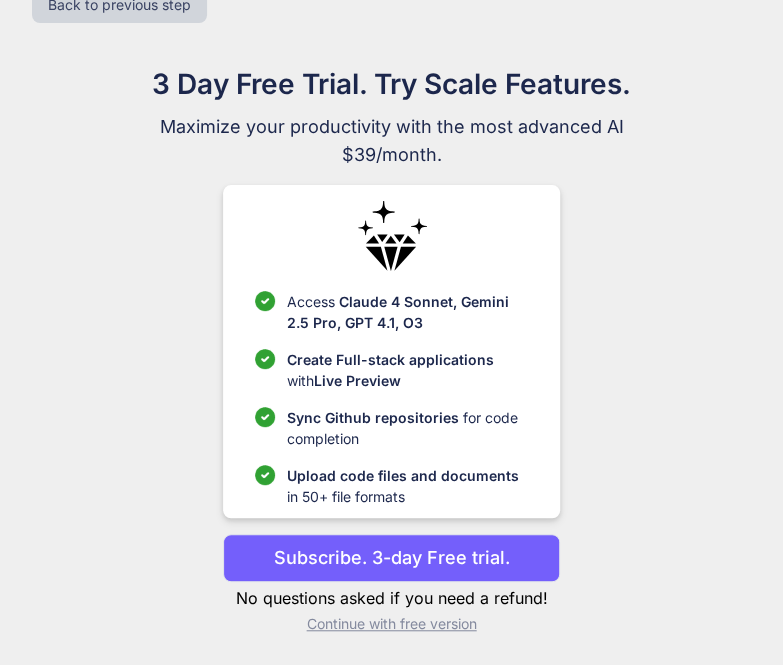 click on "Continue with free version" at bounding box center [392, 624] 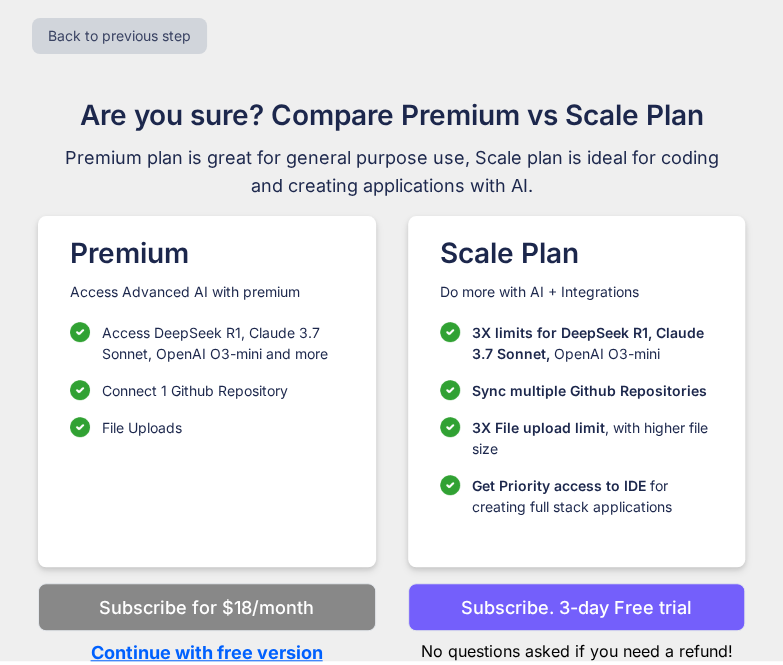 scroll, scrollTop: 8, scrollLeft: 0, axis: vertical 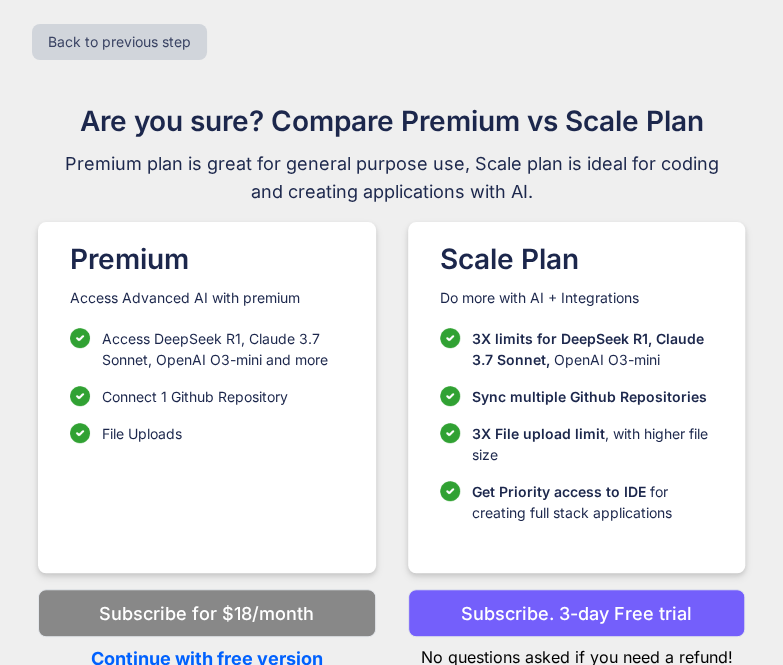 click on "Continue with free version" at bounding box center (207, 658) 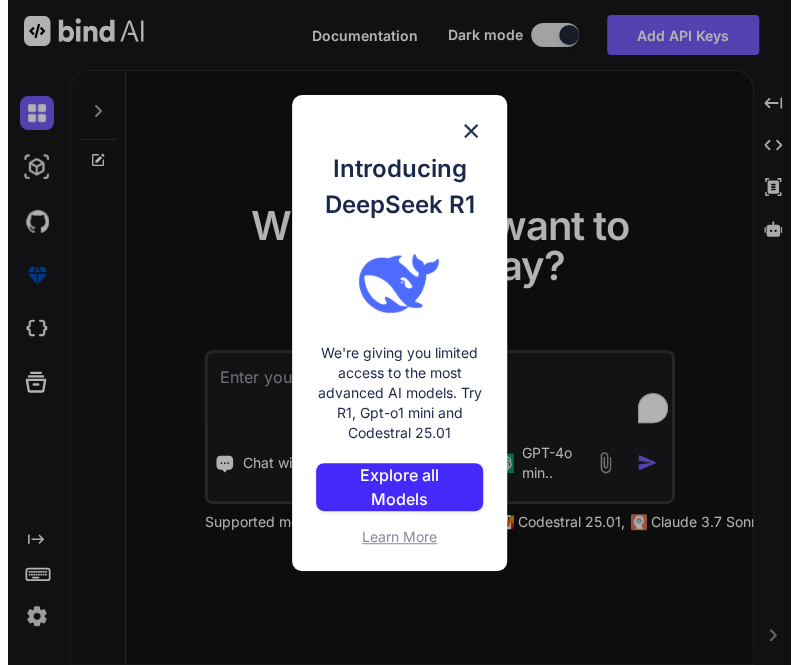 scroll, scrollTop: 0, scrollLeft: 0, axis: both 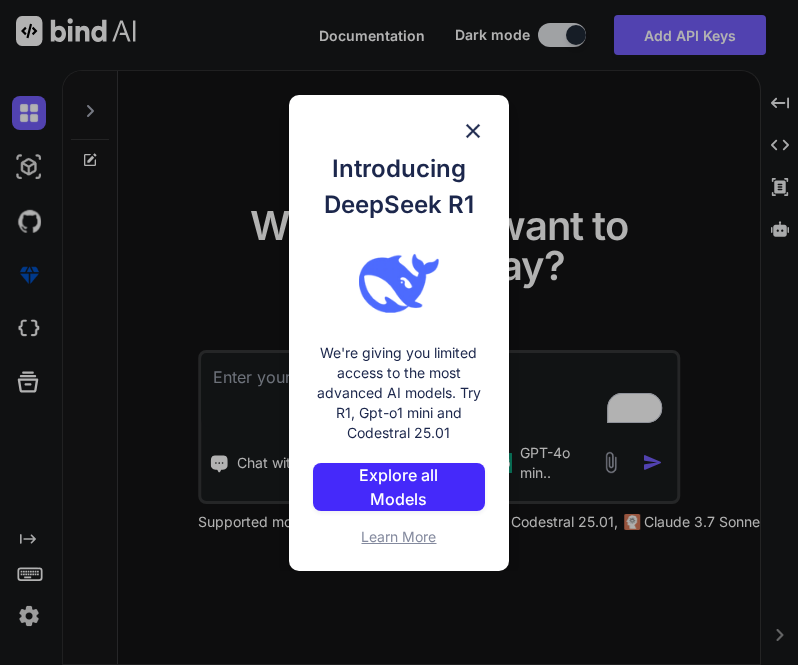 click at bounding box center [473, 131] 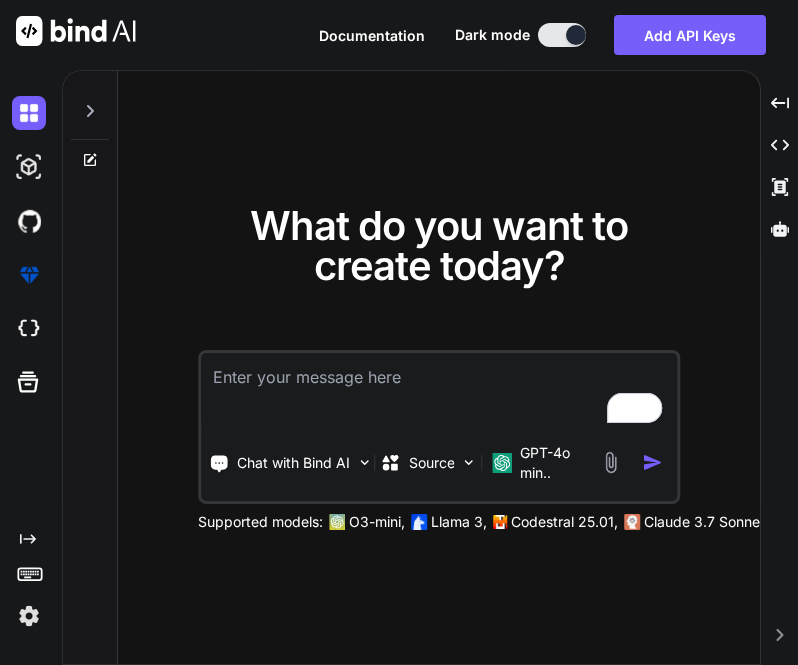 click at bounding box center [29, 616] 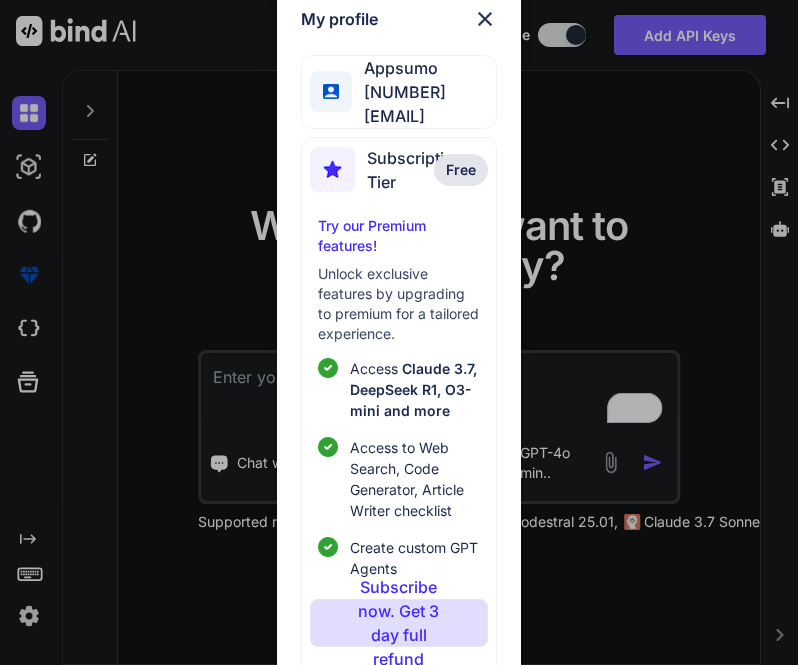 scroll, scrollTop: 106, scrollLeft: 0, axis: vertical 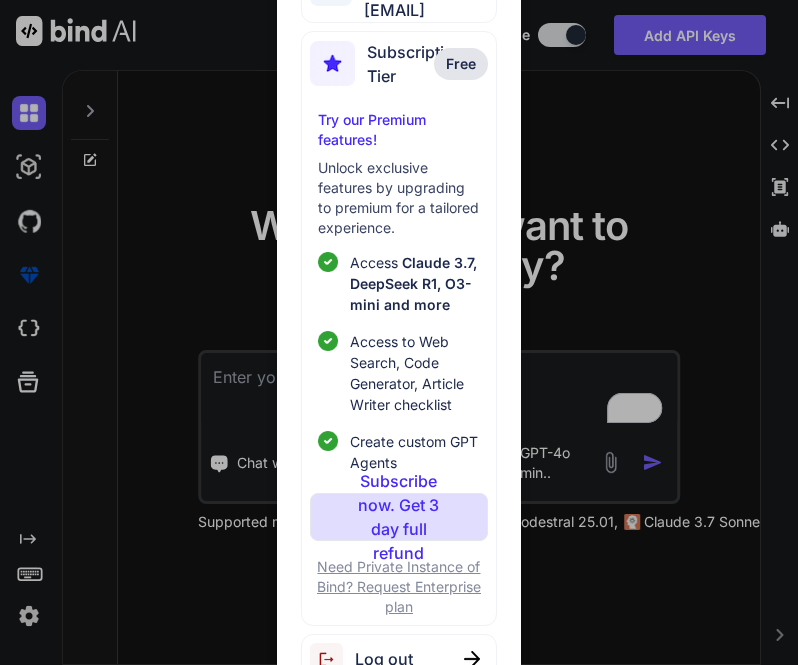 click at bounding box center (332, 659) 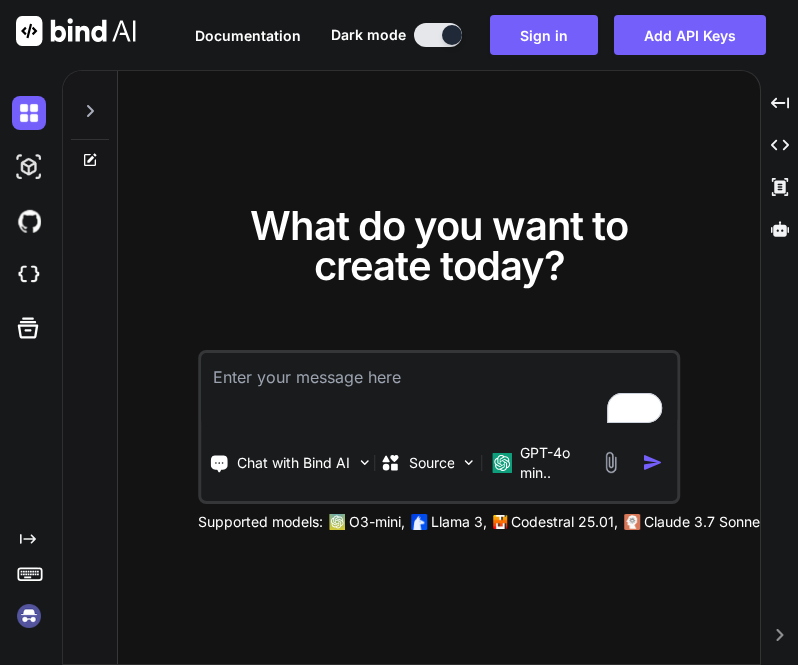 click at bounding box center [29, 616] 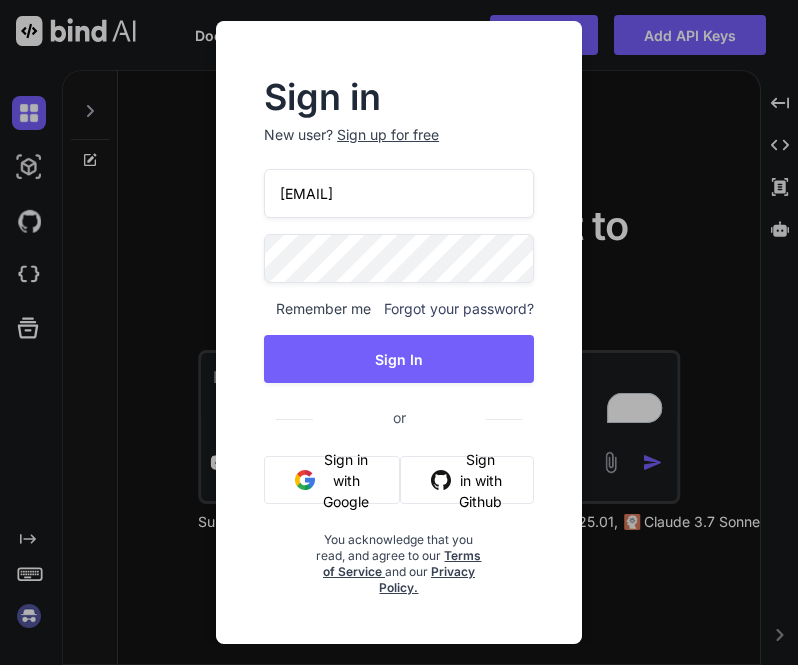 click on "[EMAIL]" at bounding box center [399, 193] 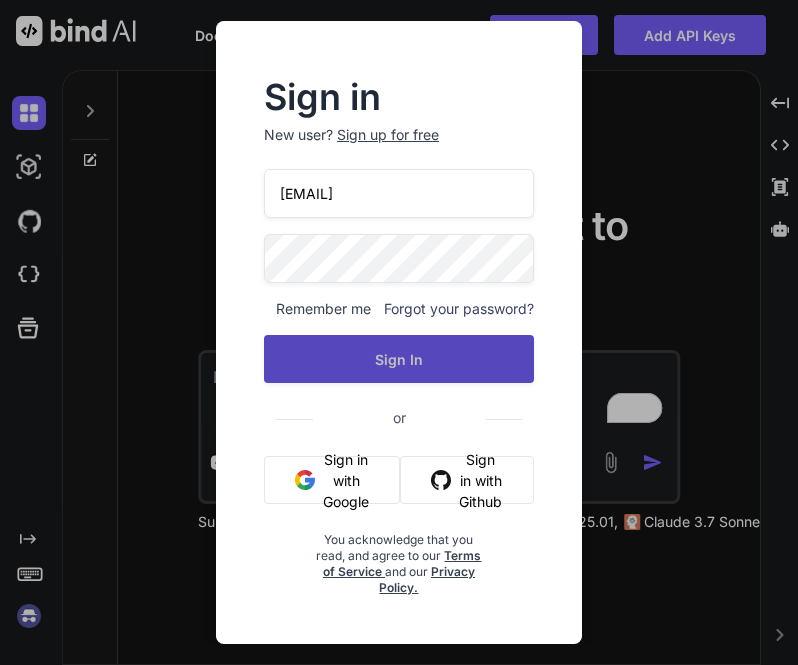 type on "[EMAIL]" 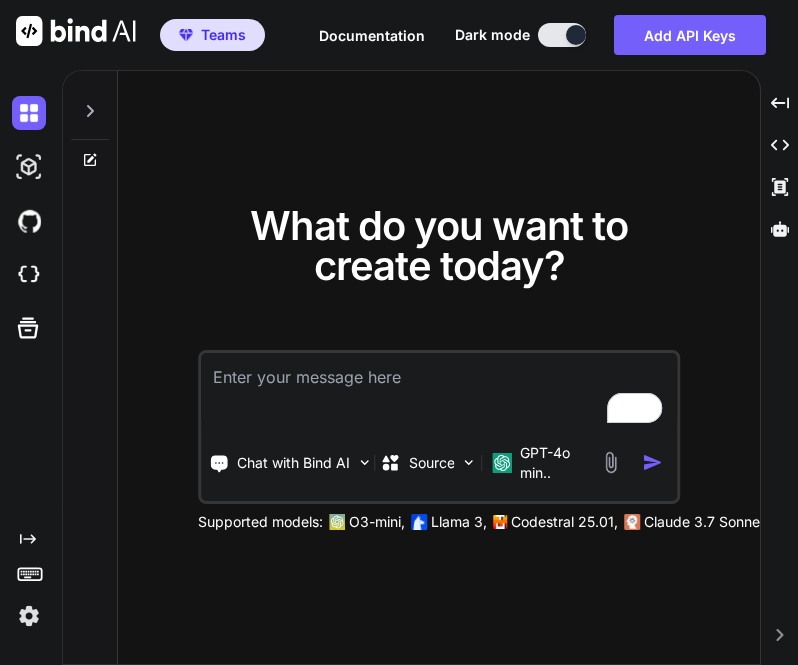 click at bounding box center (29, 616) 